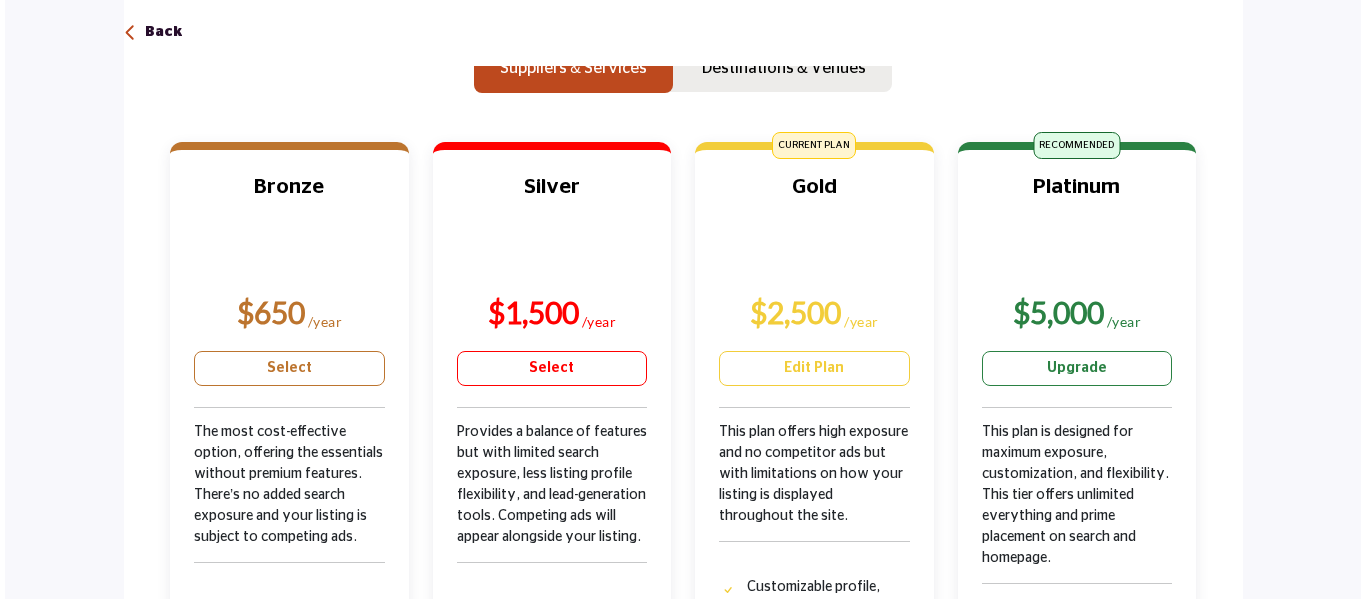 scroll, scrollTop: 364, scrollLeft: 0, axis: vertical 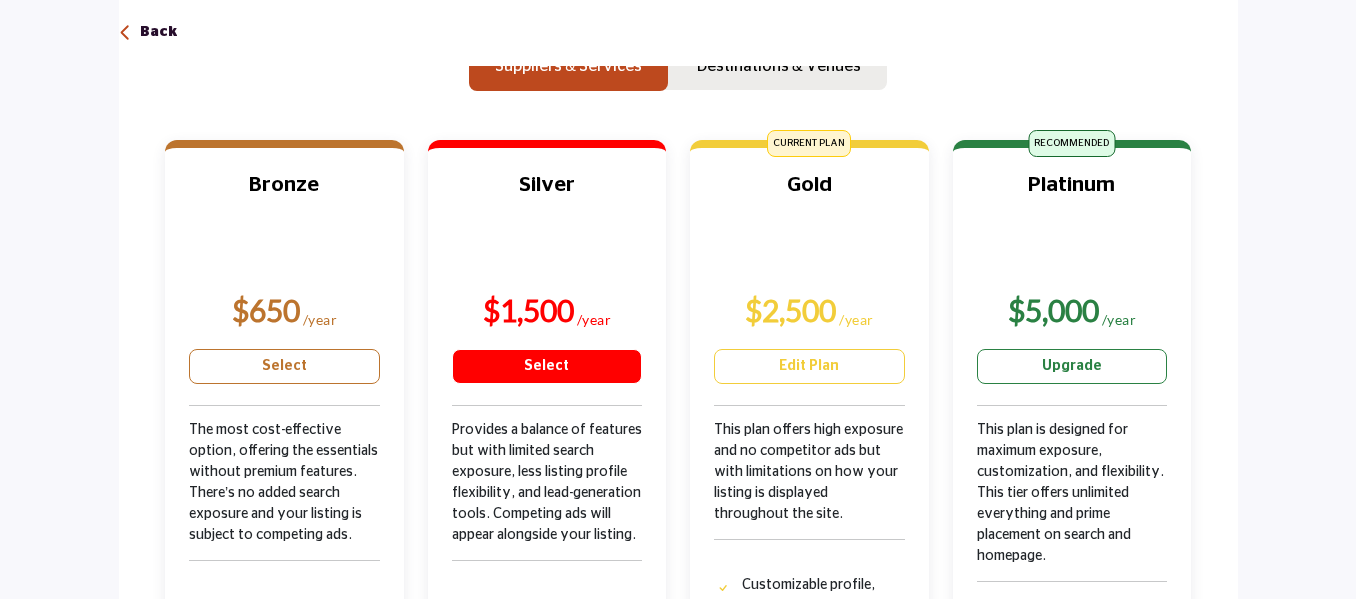 click on "Select" at bounding box center (547, 366) 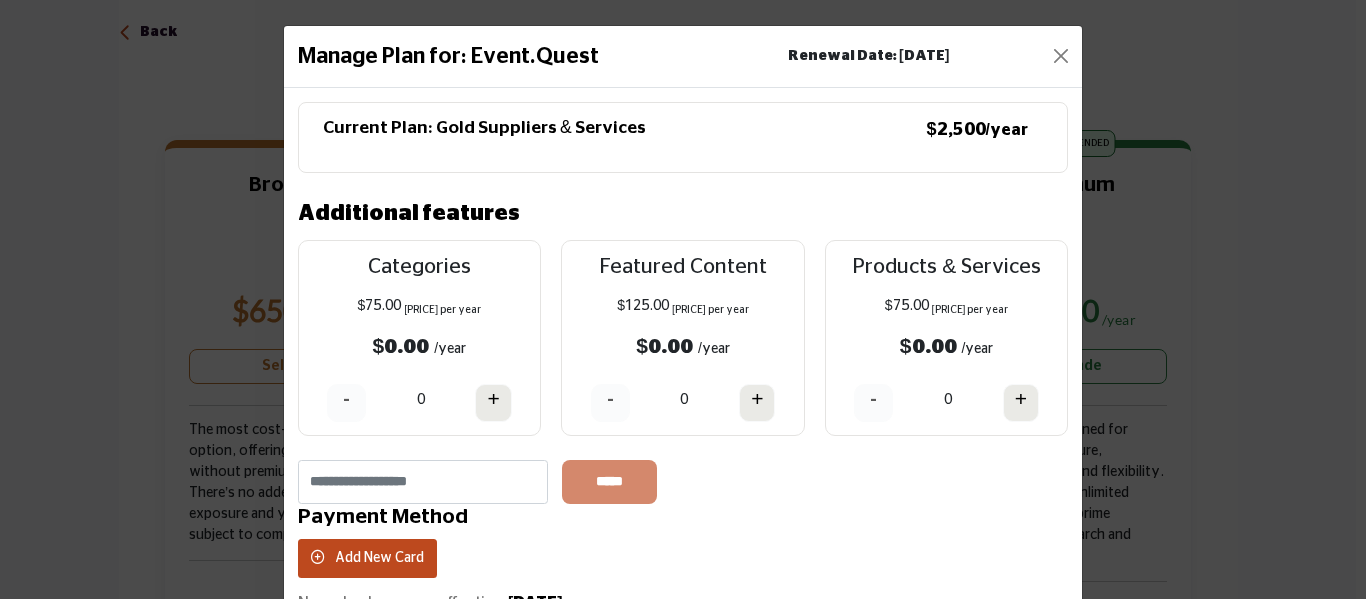 scroll, scrollTop: 397, scrollLeft: 0, axis: vertical 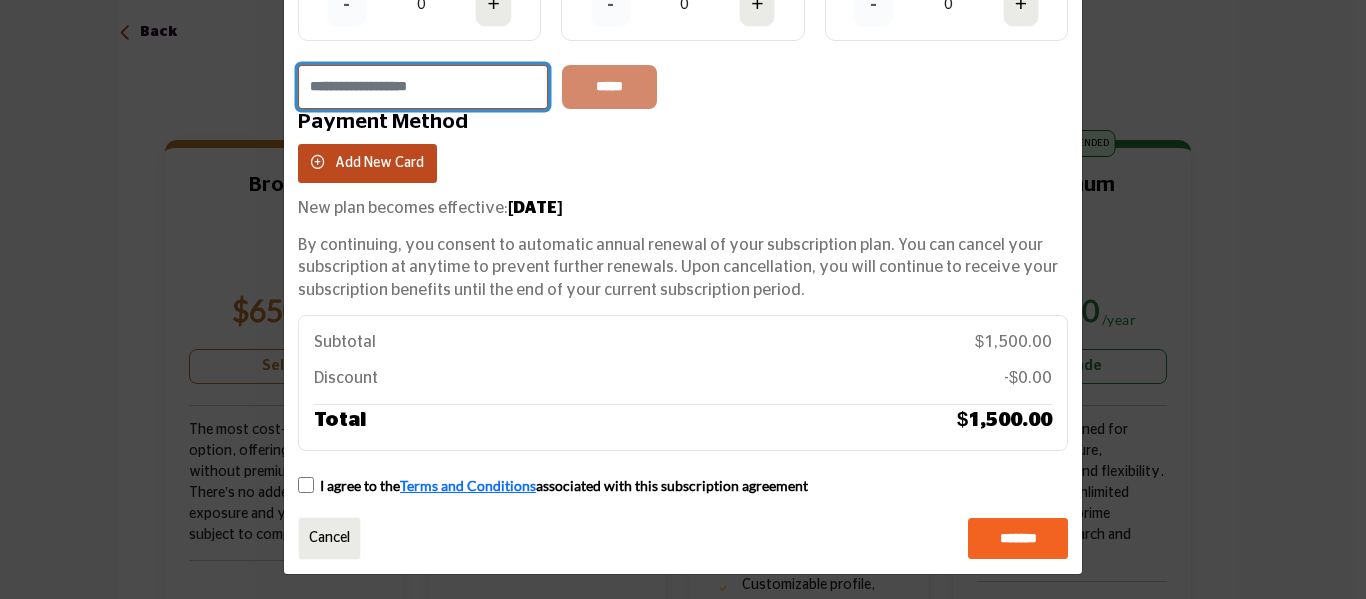click at bounding box center (423, 87) 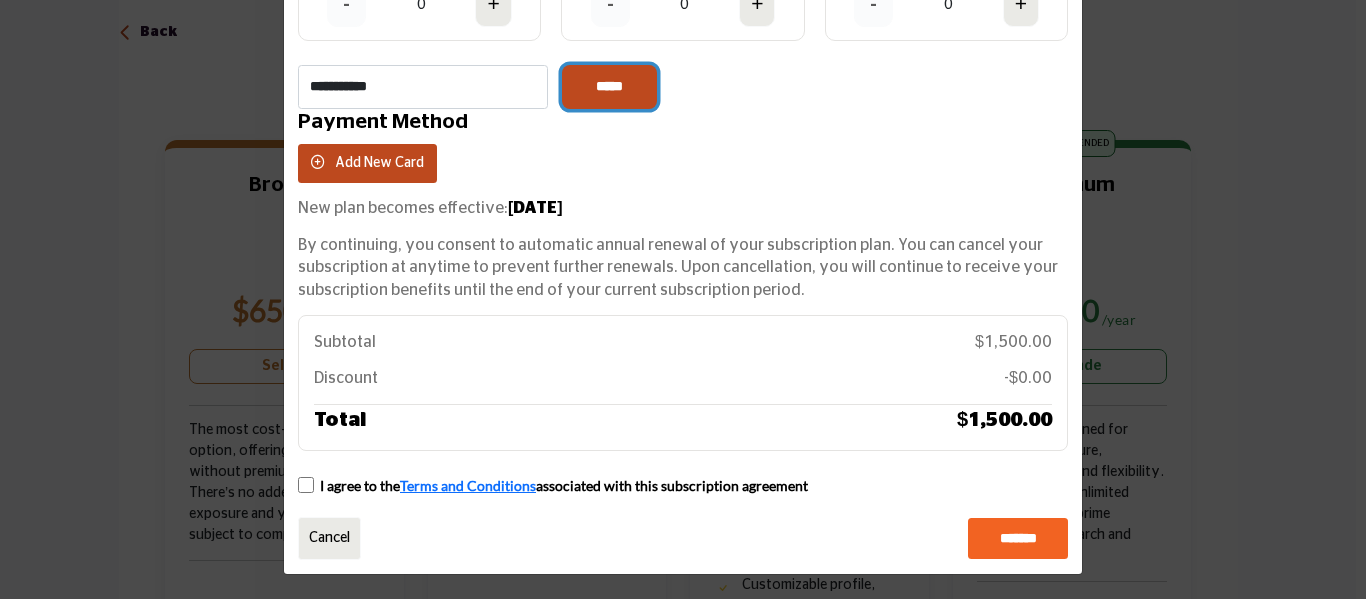 click on "*****" at bounding box center [609, 87] 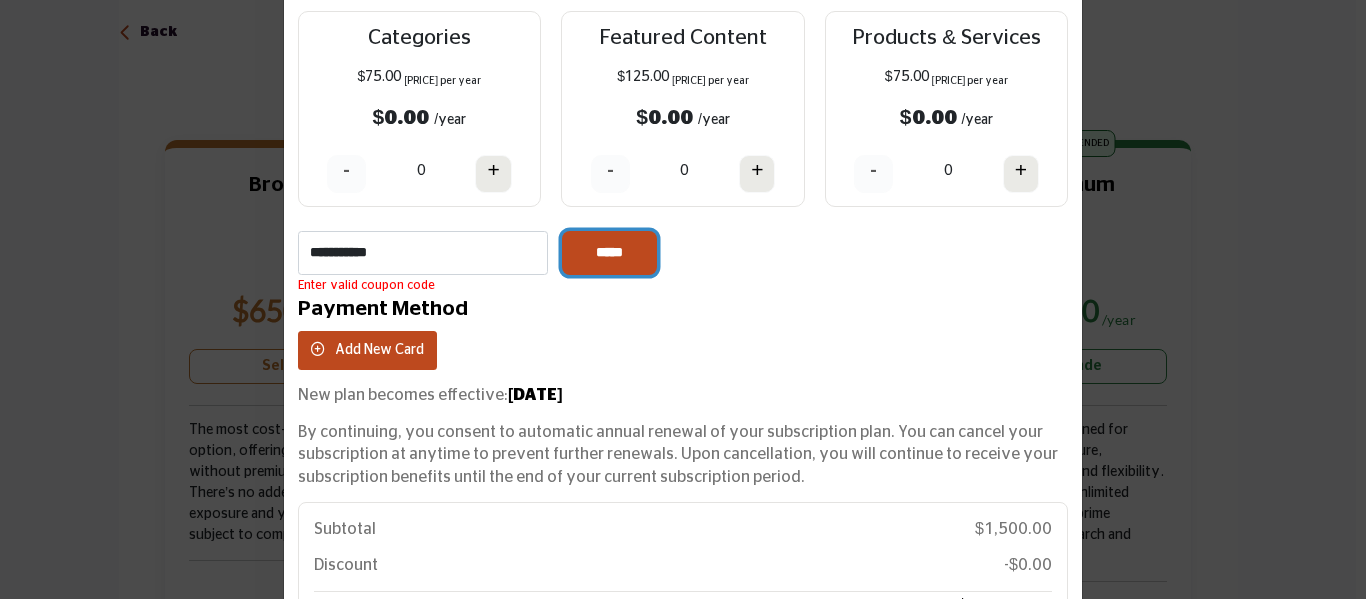 scroll, scrollTop: 227, scrollLeft: 0, axis: vertical 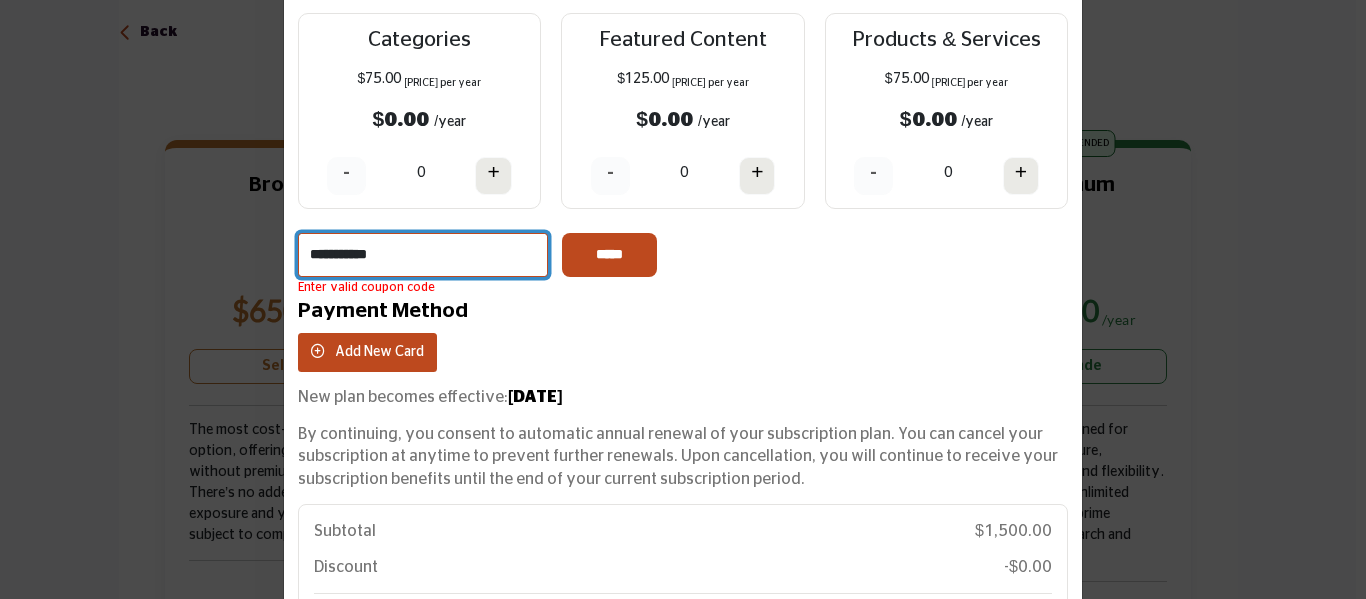 drag, startPoint x: 452, startPoint y: 249, endPoint x: 266, endPoint y: 241, distance: 186.17197 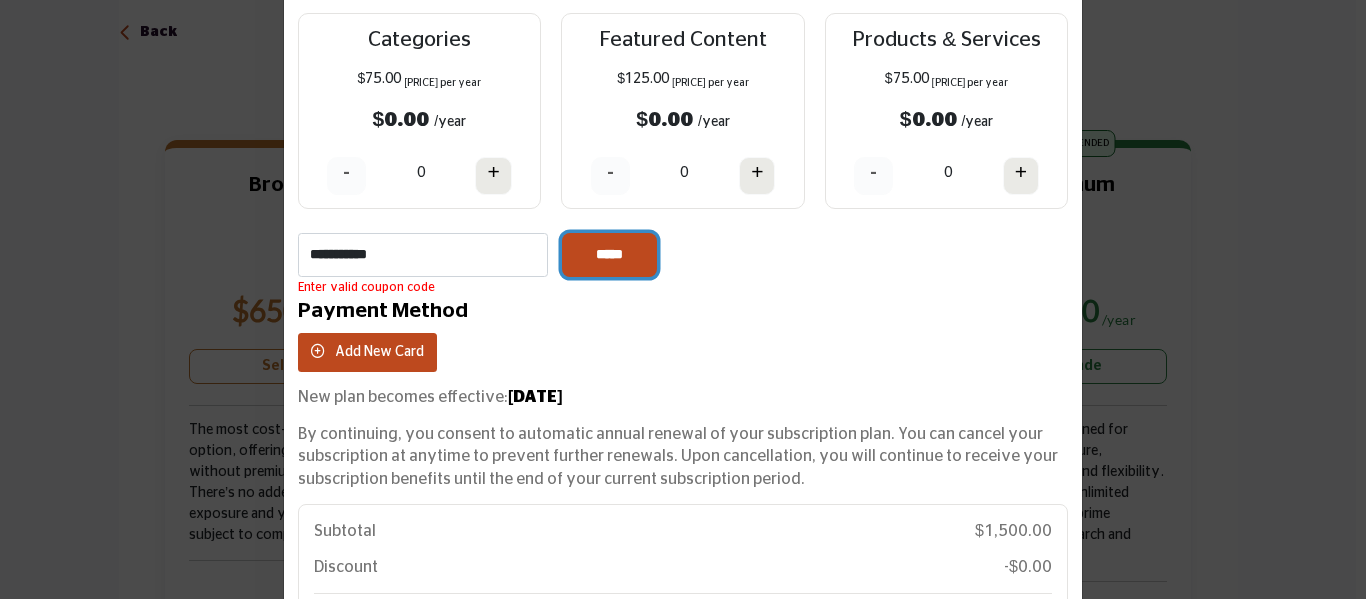 click on "*****" at bounding box center [609, 255] 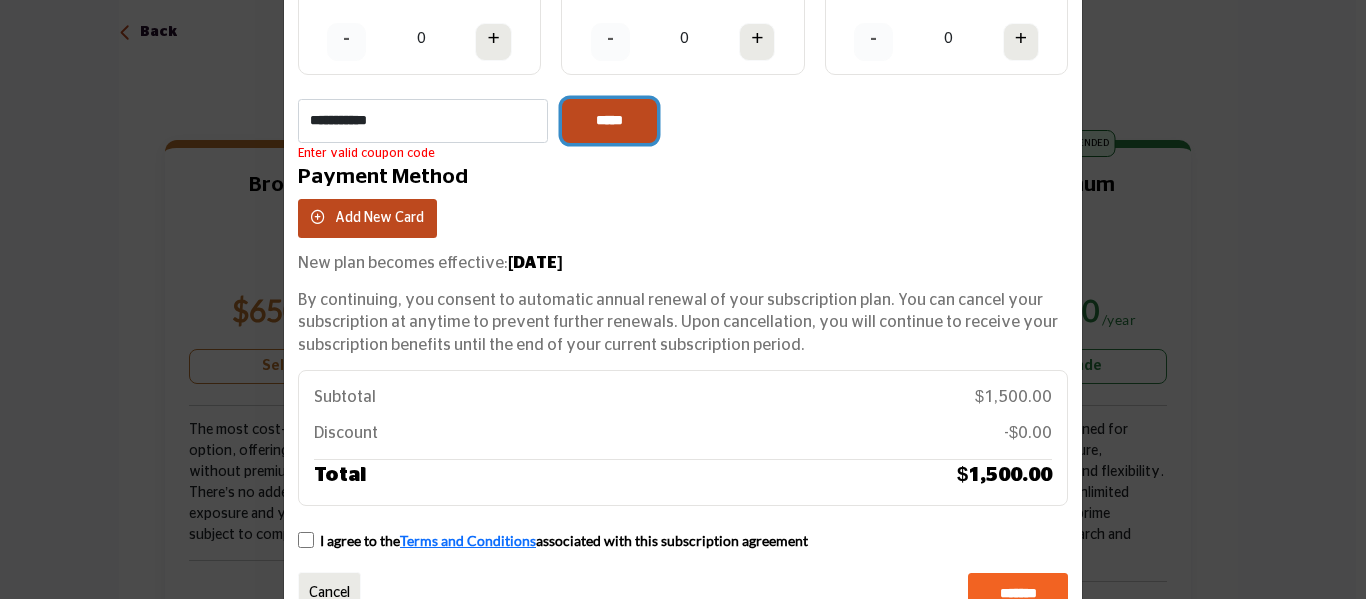 scroll, scrollTop: 418, scrollLeft: 0, axis: vertical 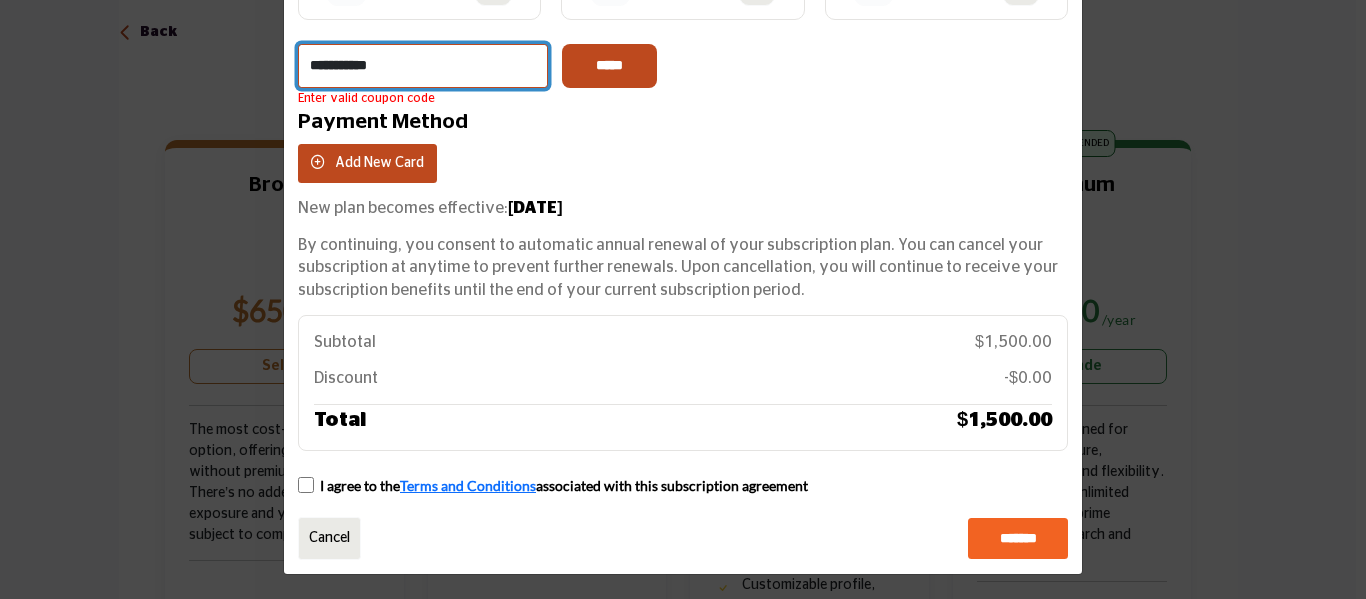 drag, startPoint x: 432, startPoint y: 56, endPoint x: 260, endPoint y: 66, distance: 172.29045 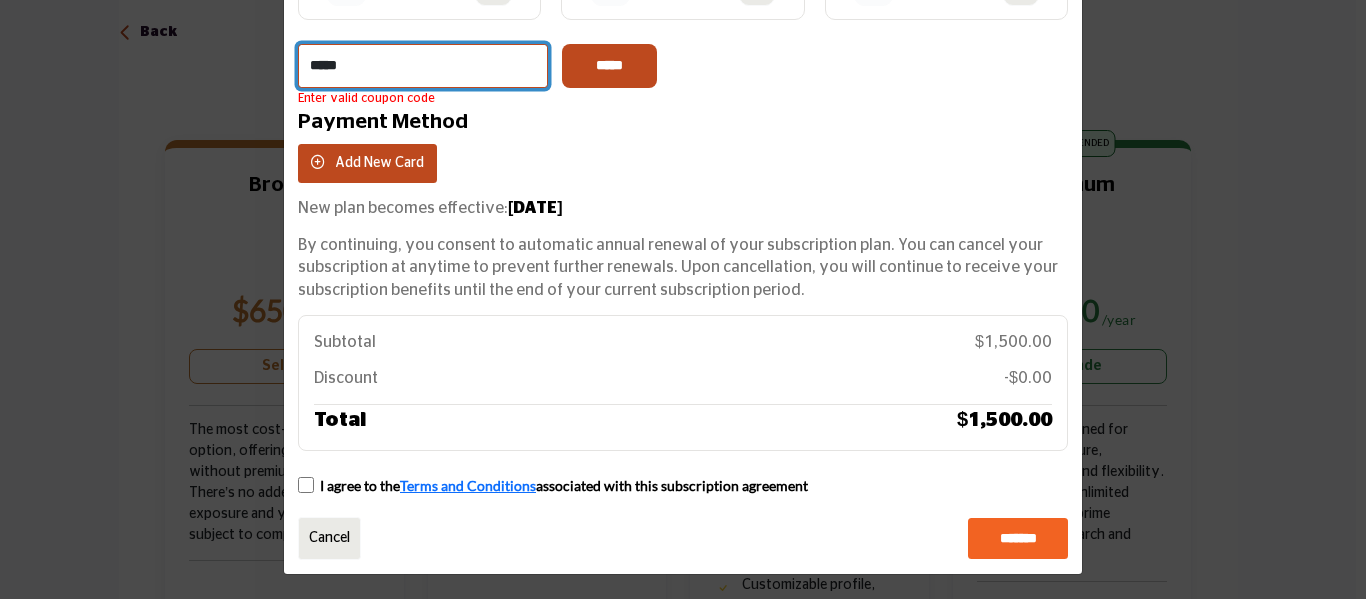 type on "*****" 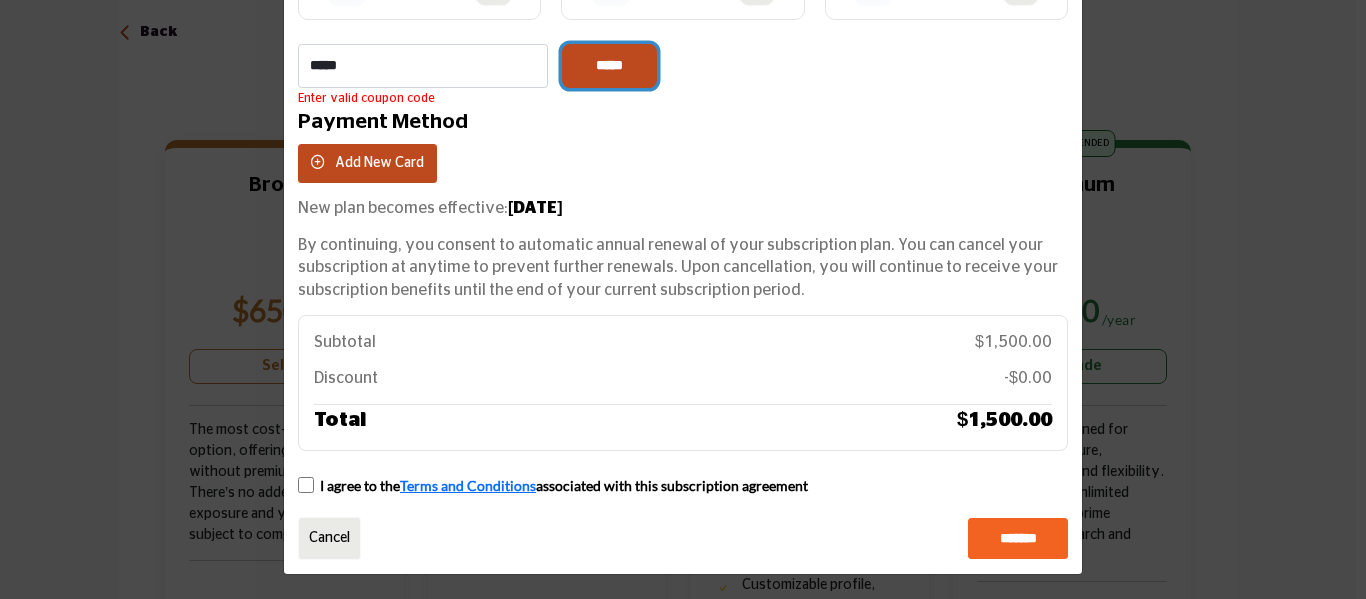 click on "*****" at bounding box center (609, 66) 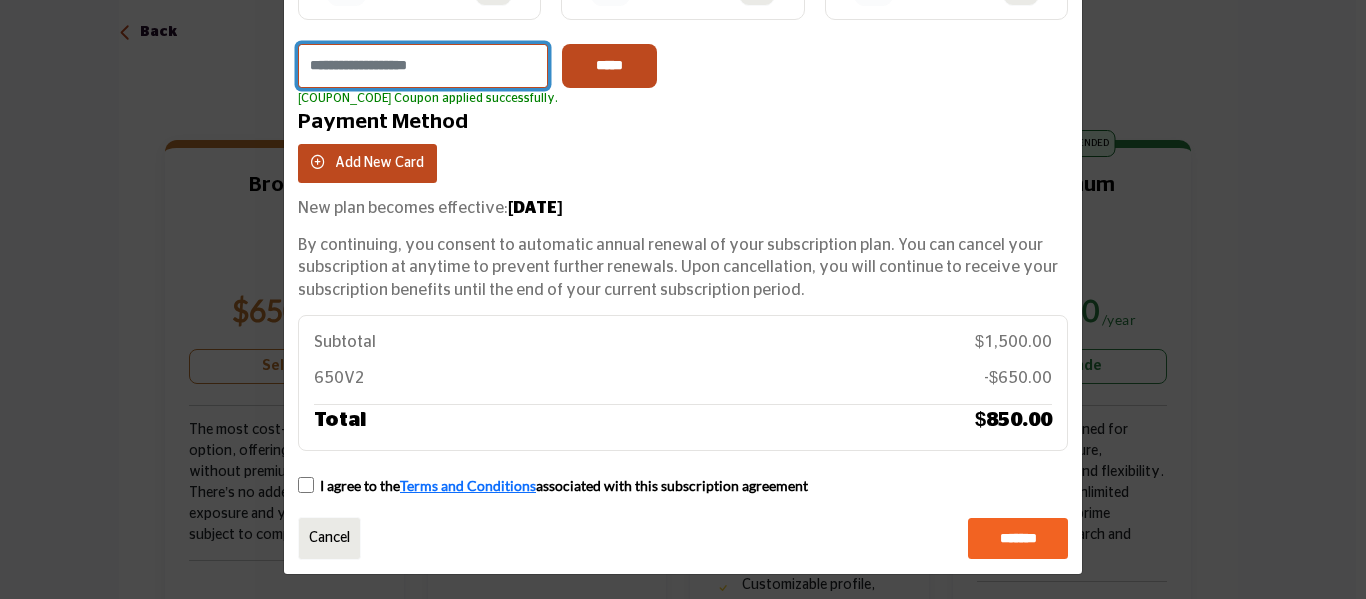 click at bounding box center [423, 66] 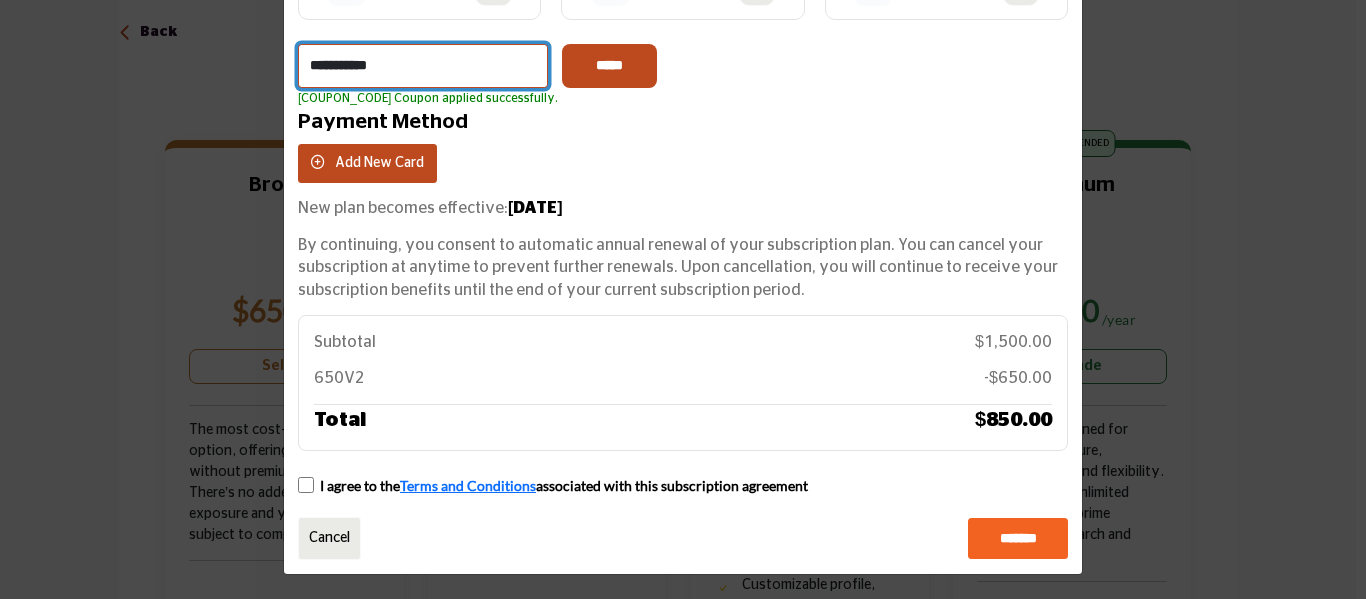 type on "**********" 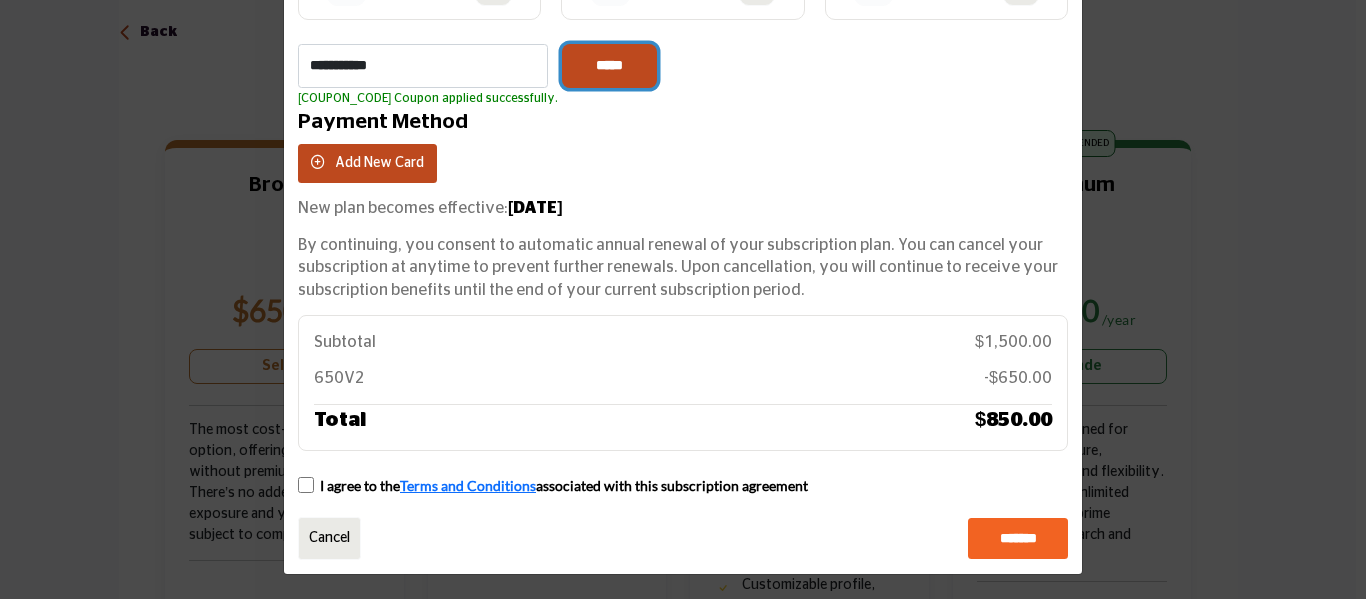 click on "*****" at bounding box center [609, 66] 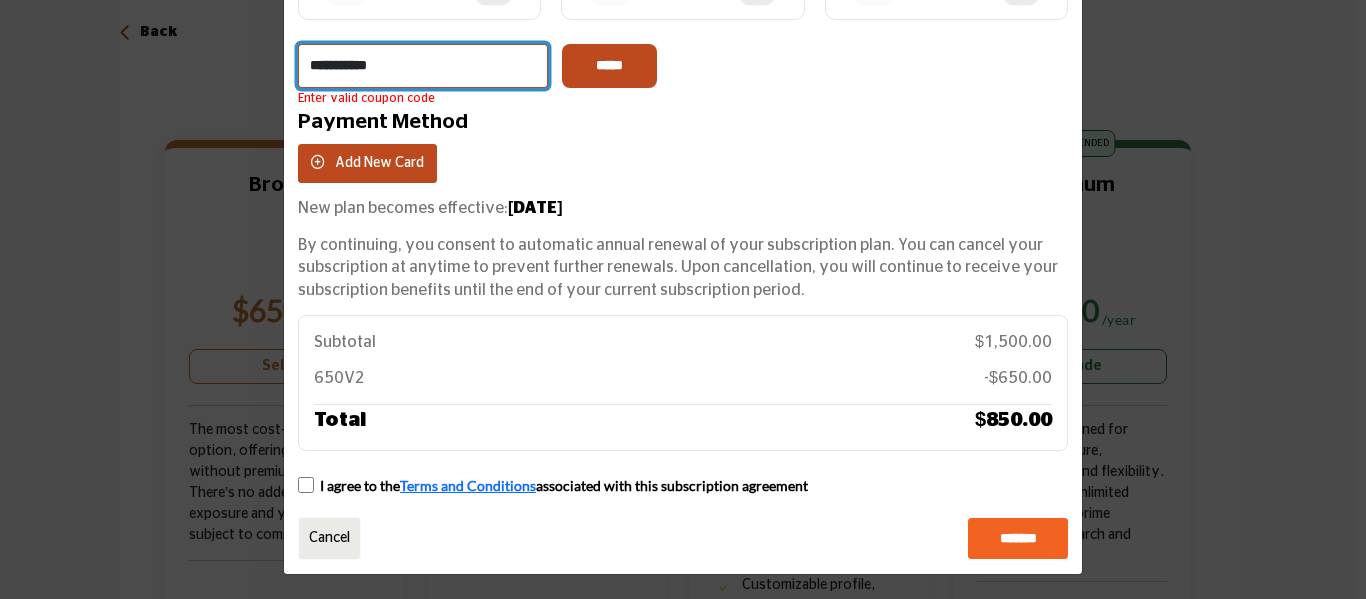 click on "**********" at bounding box center (423, 66) 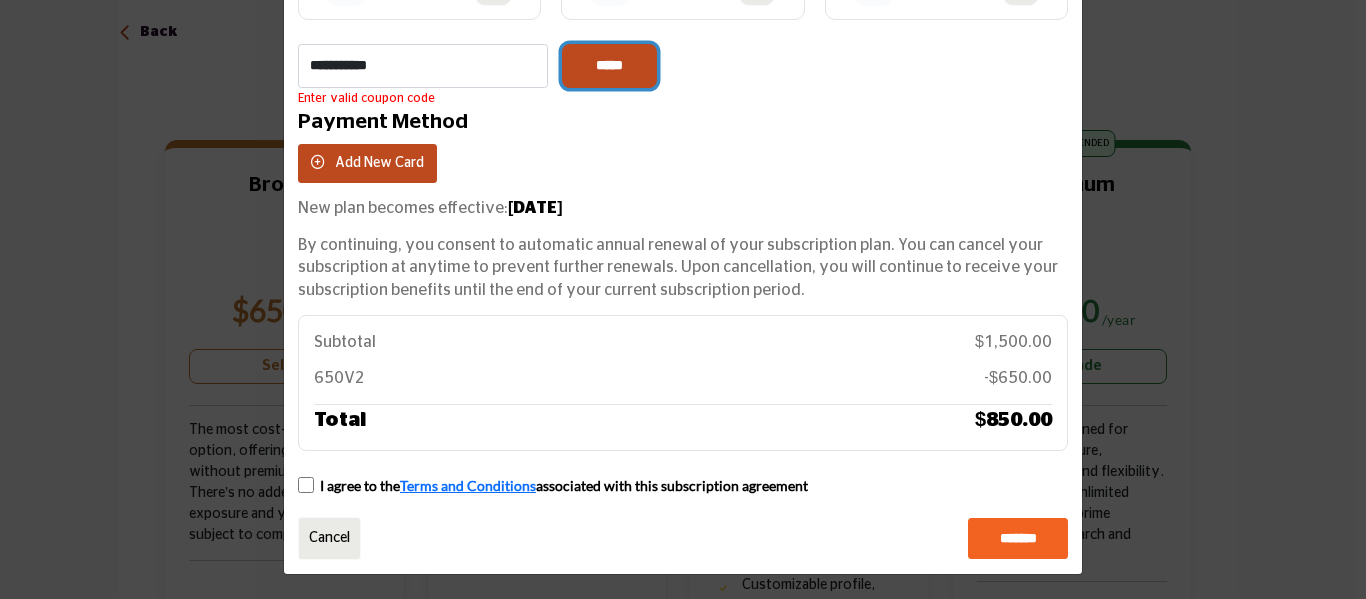click on "*****" at bounding box center (609, 66) 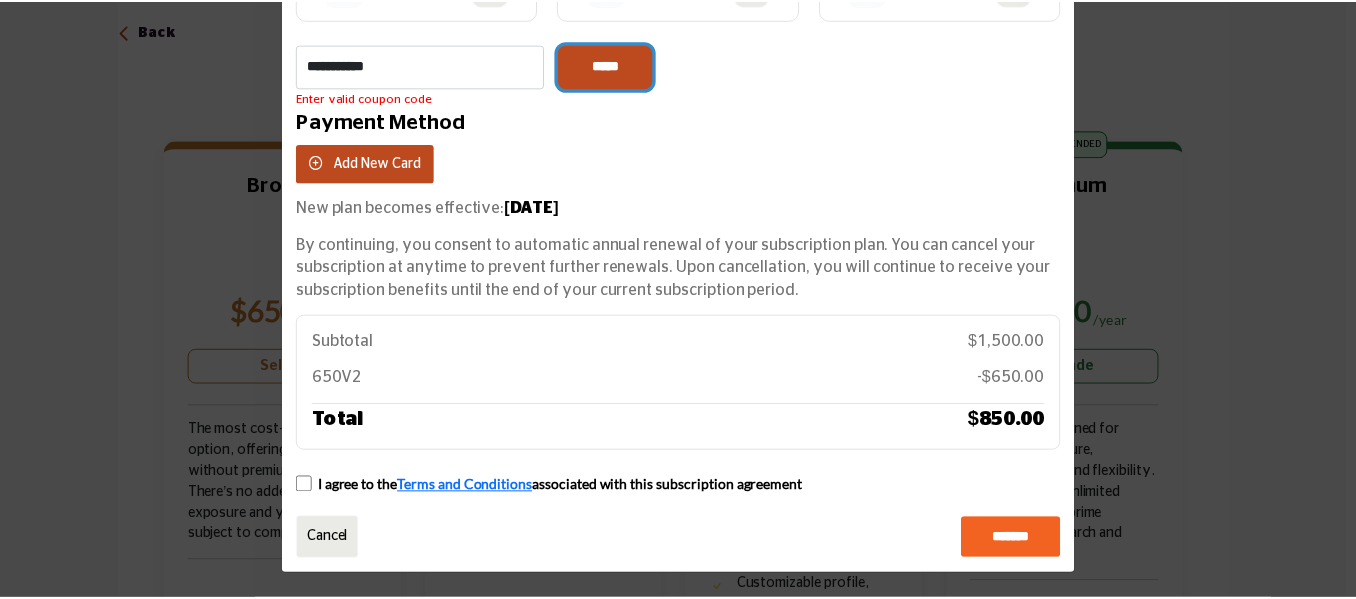 scroll, scrollTop: 0, scrollLeft: 0, axis: both 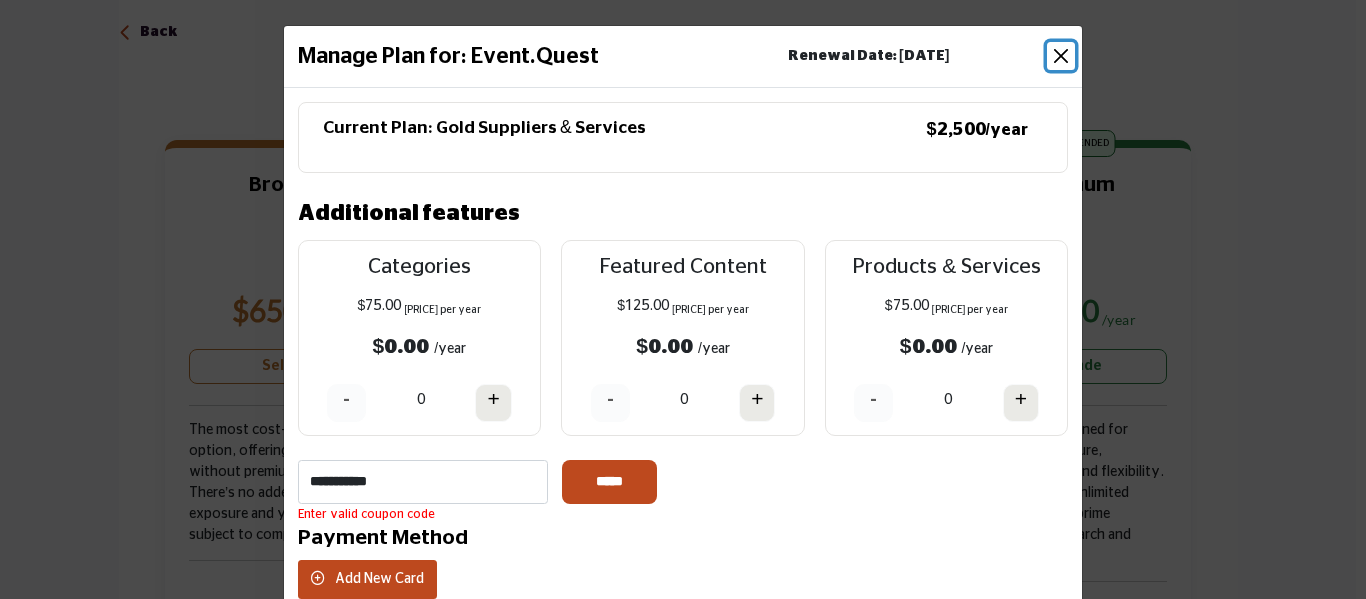 click at bounding box center [1061, 56] 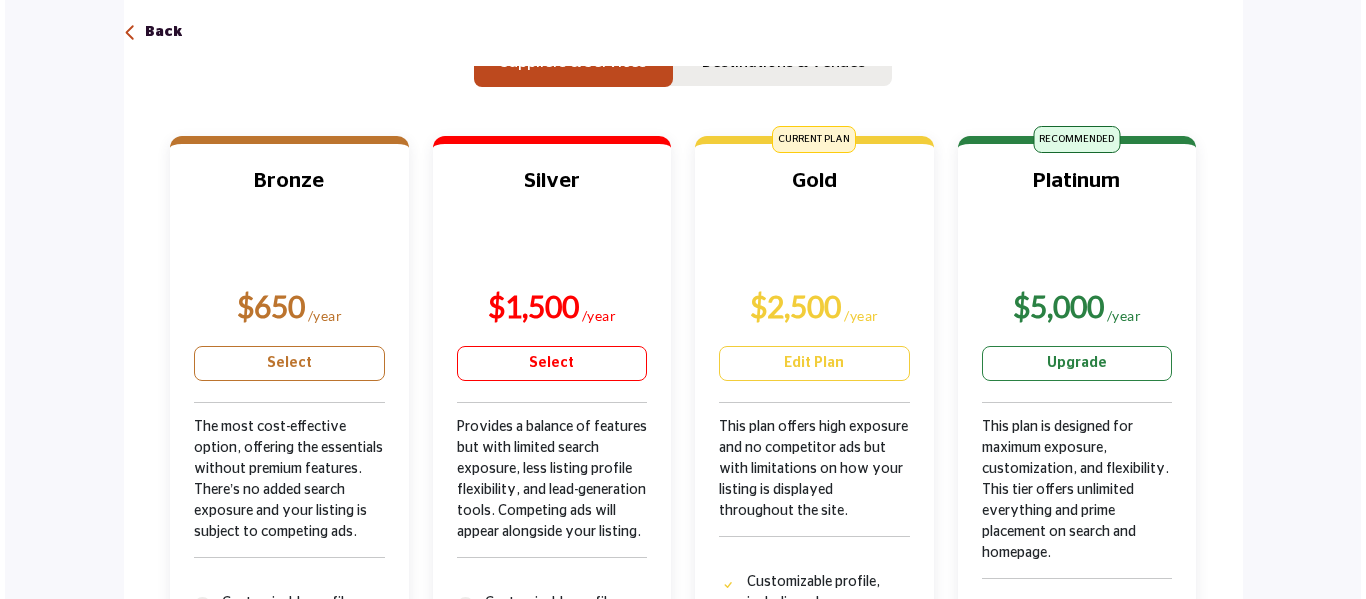 scroll, scrollTop: 369, scrollLeft: 0, axis: vertical 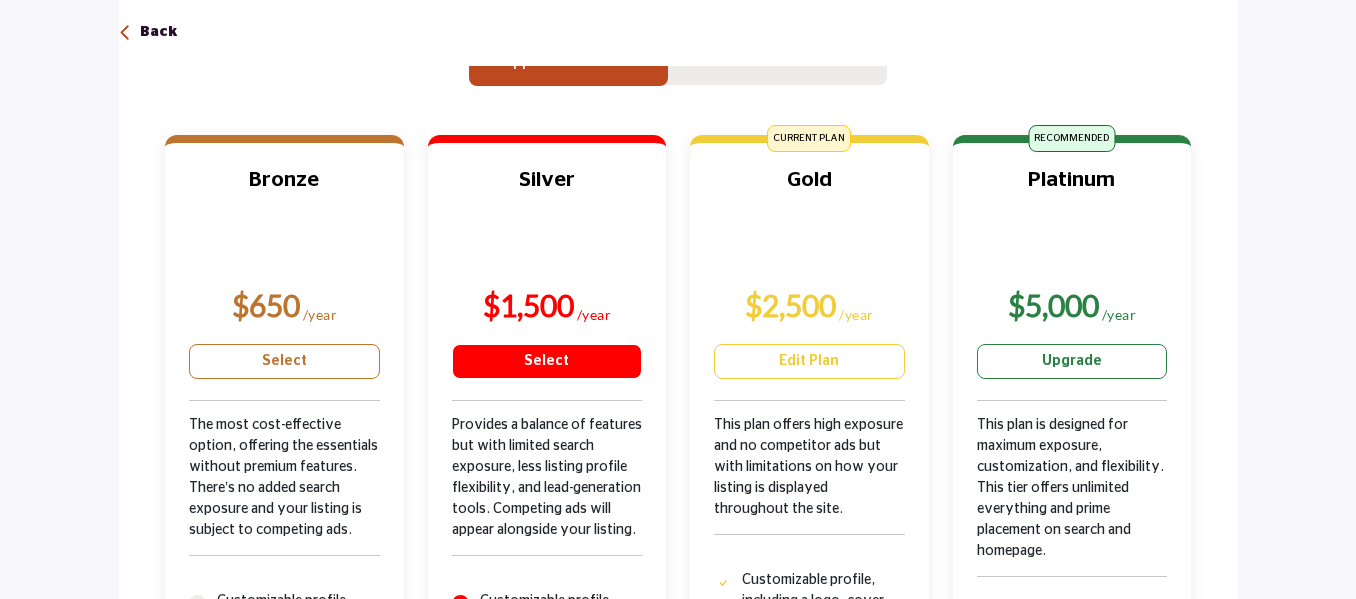 click on "Select" at bounding box center [547, 361] 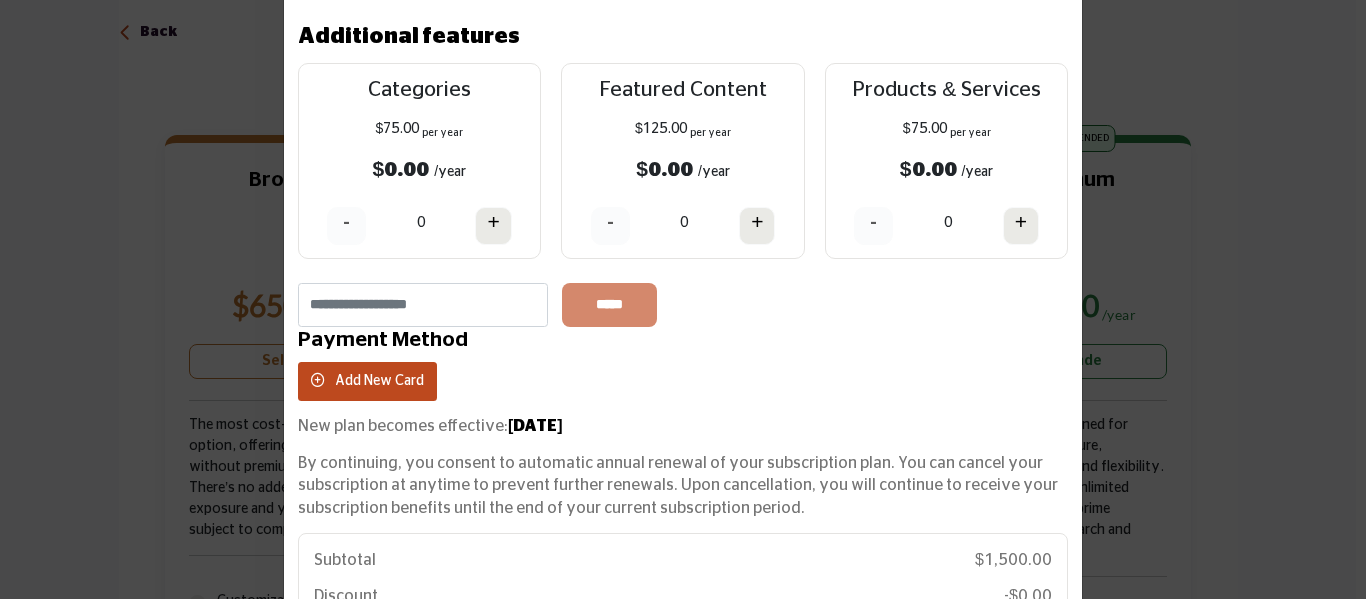 scroll, scrollTop: 178, scrollLeft: 0, axis: vertical 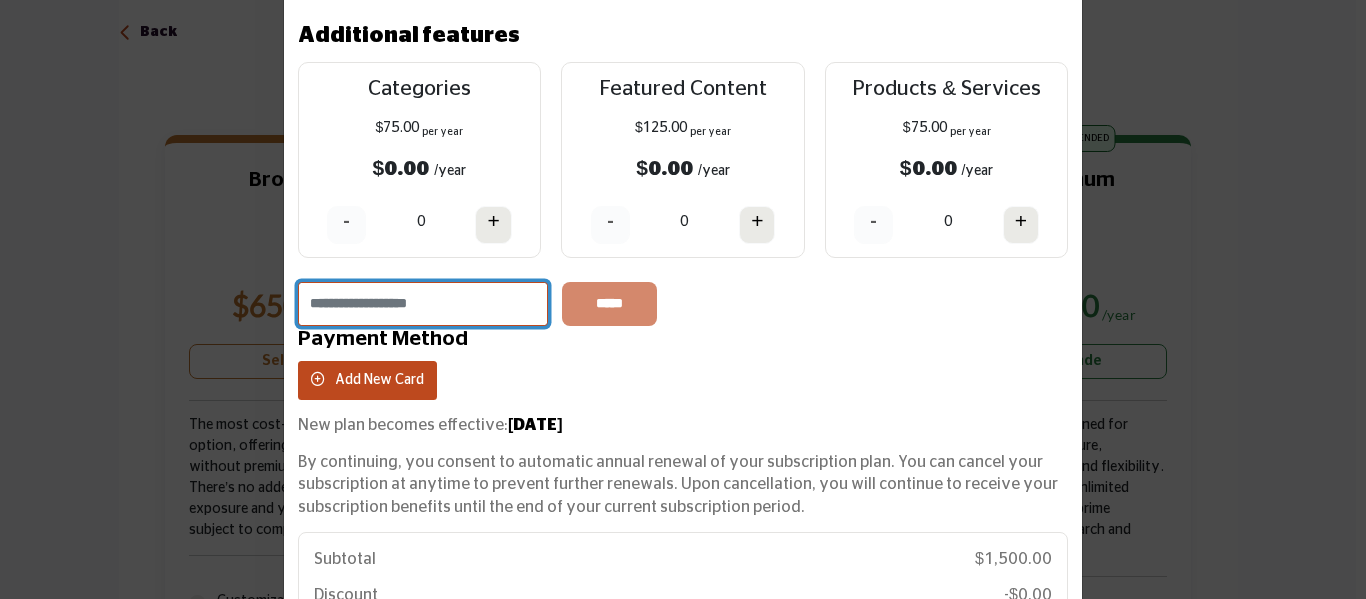 click at bounding box center [423, 304] 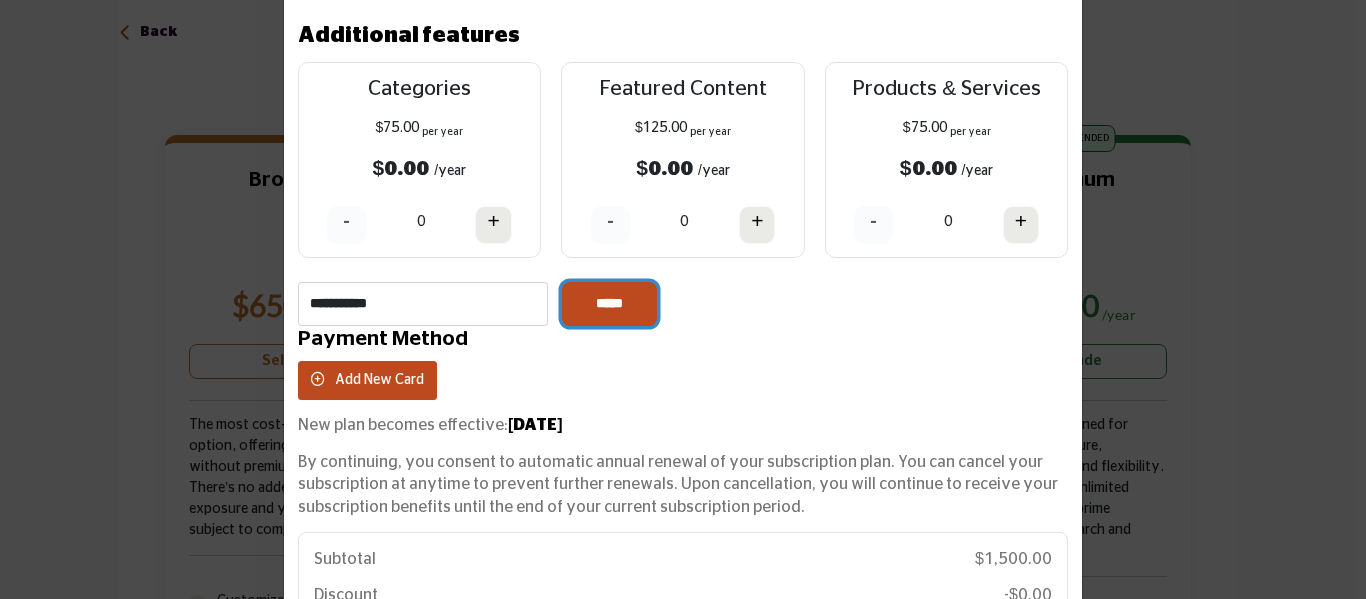 click on "*****" at bounding box center [609, 304] 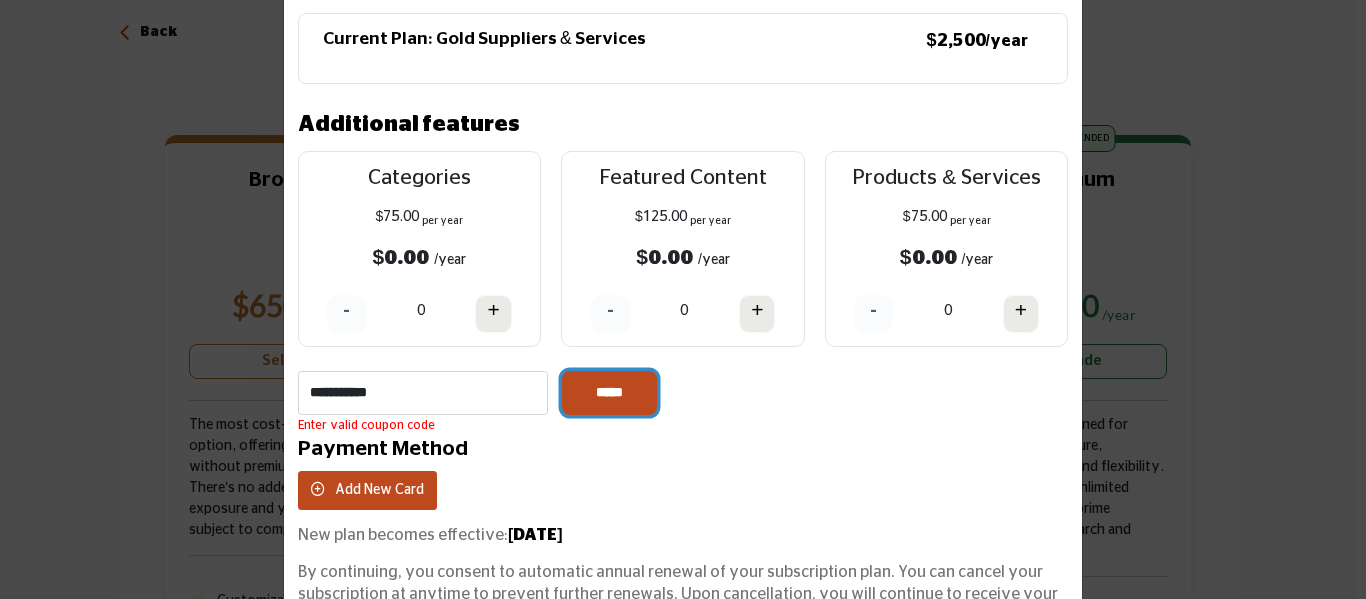 scroll, scrollTop: 37, scrollLeft: 0, axis: vertical 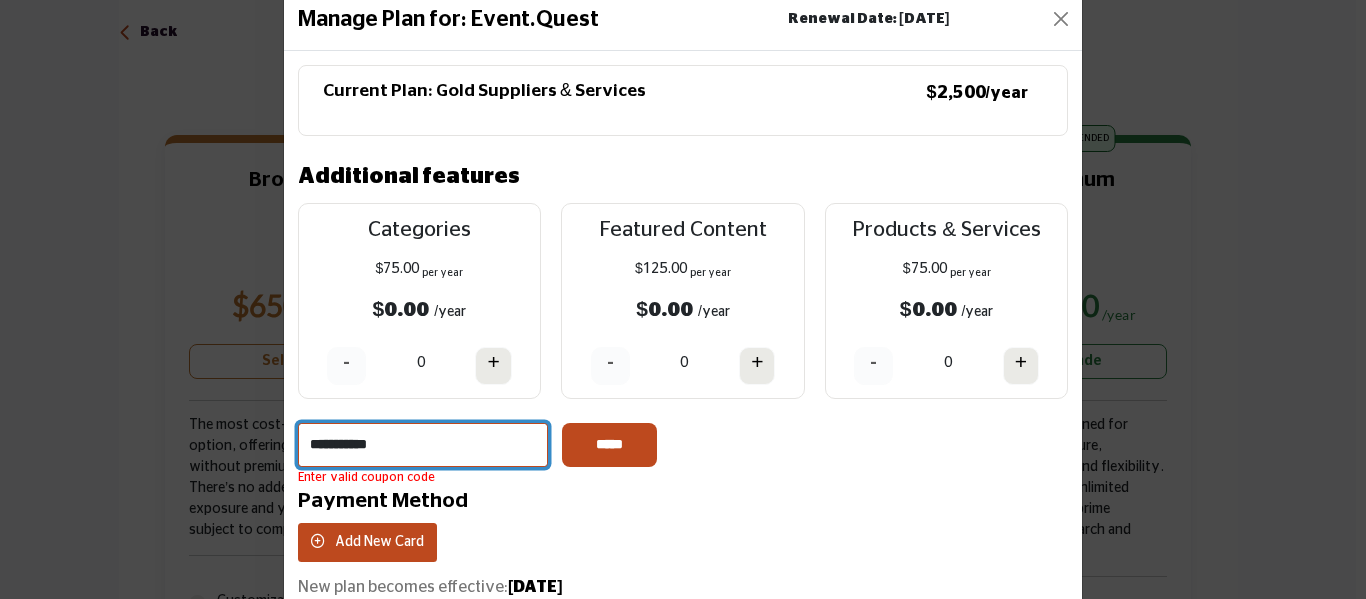 drag, startPoint x: 432, startPoint y: 439, endPoint x: 256, endPoint y: 432, distance: 176.13914 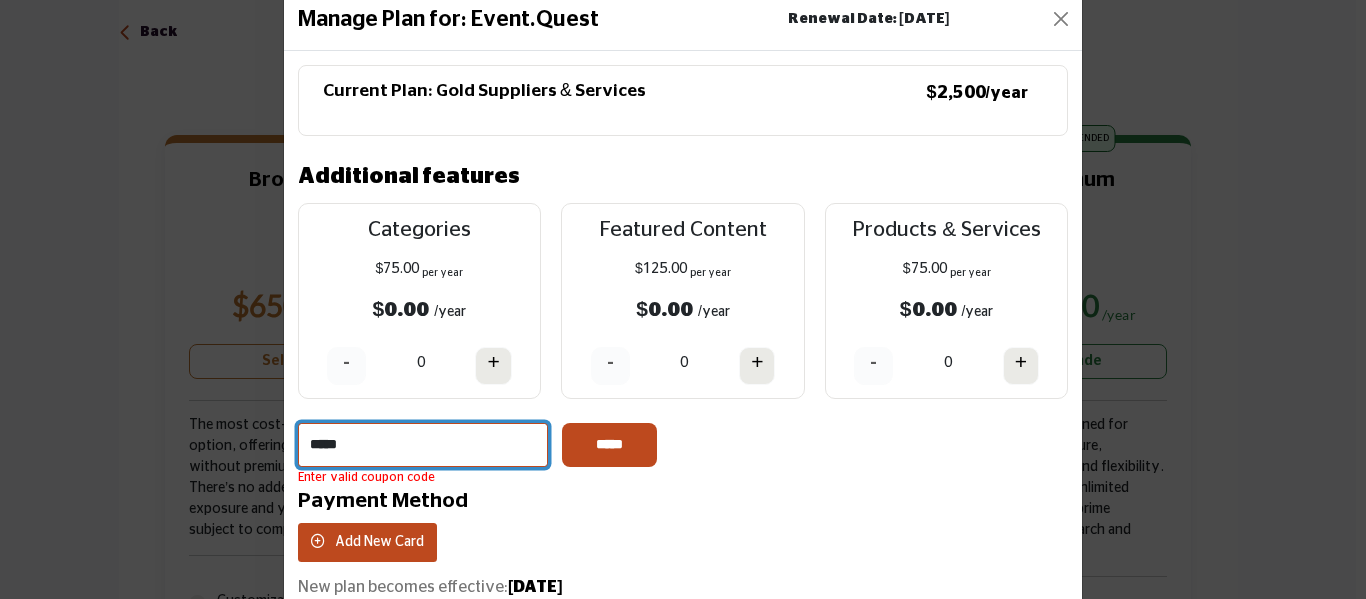 type on "*****" 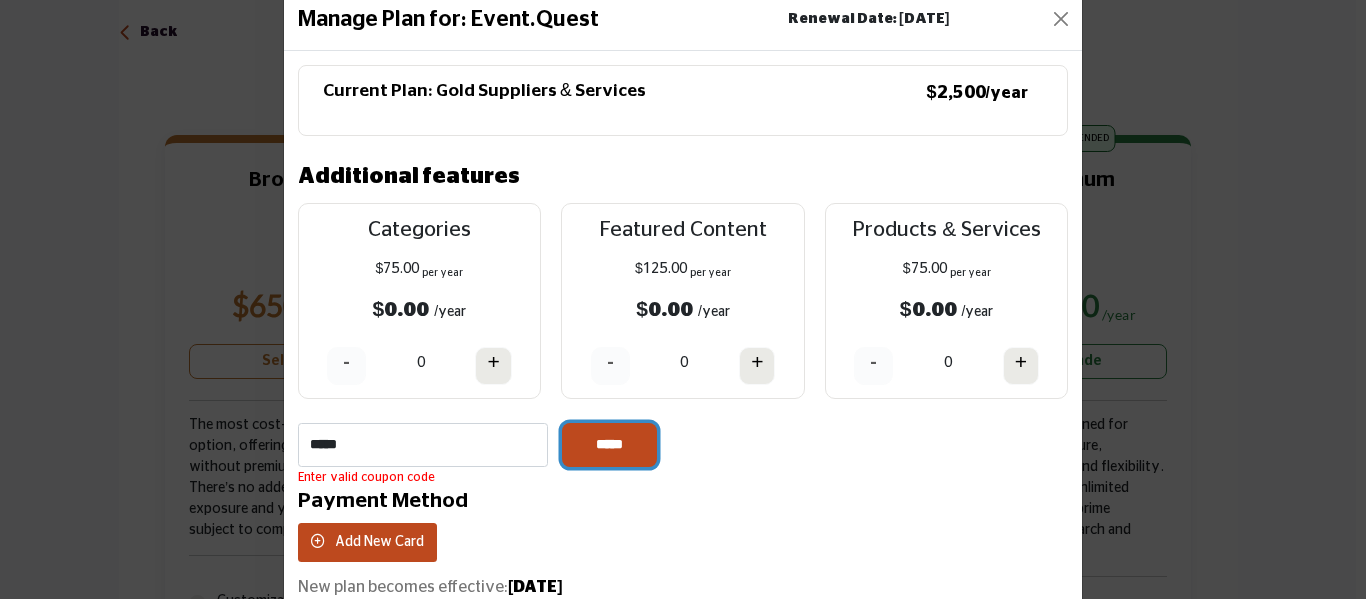 click on "*****" at bounding box center [609, 445] 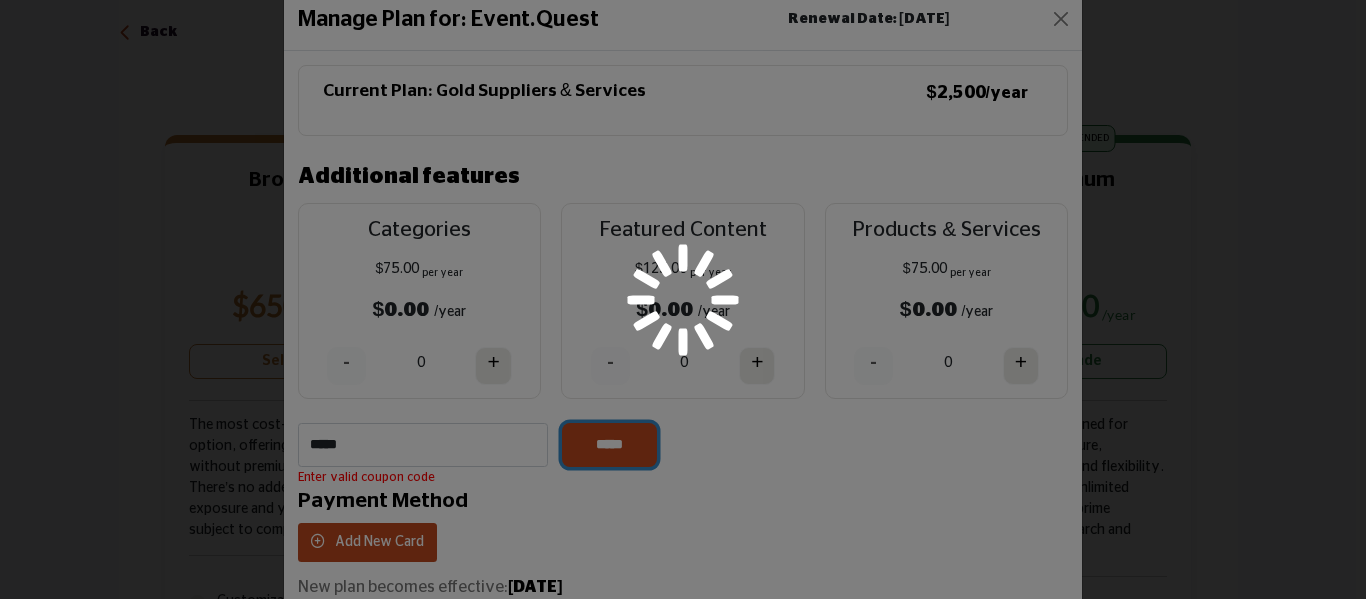type 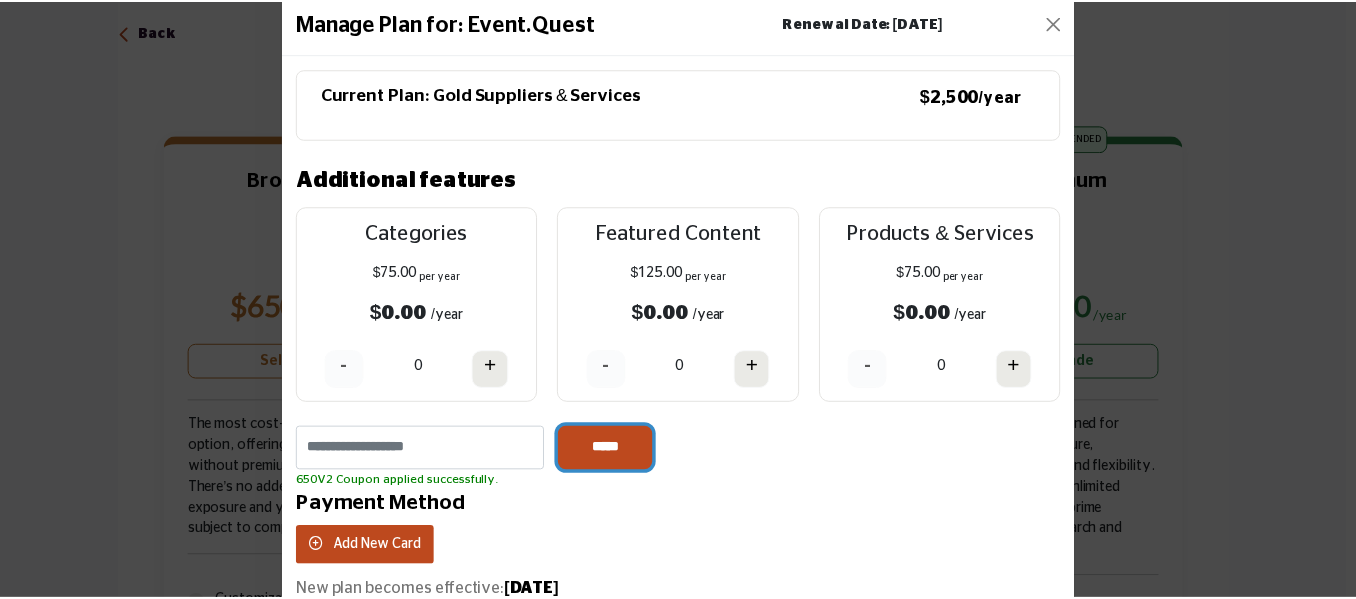 scroll, scrollTop: 0, scrollLeft: 0, axis: both 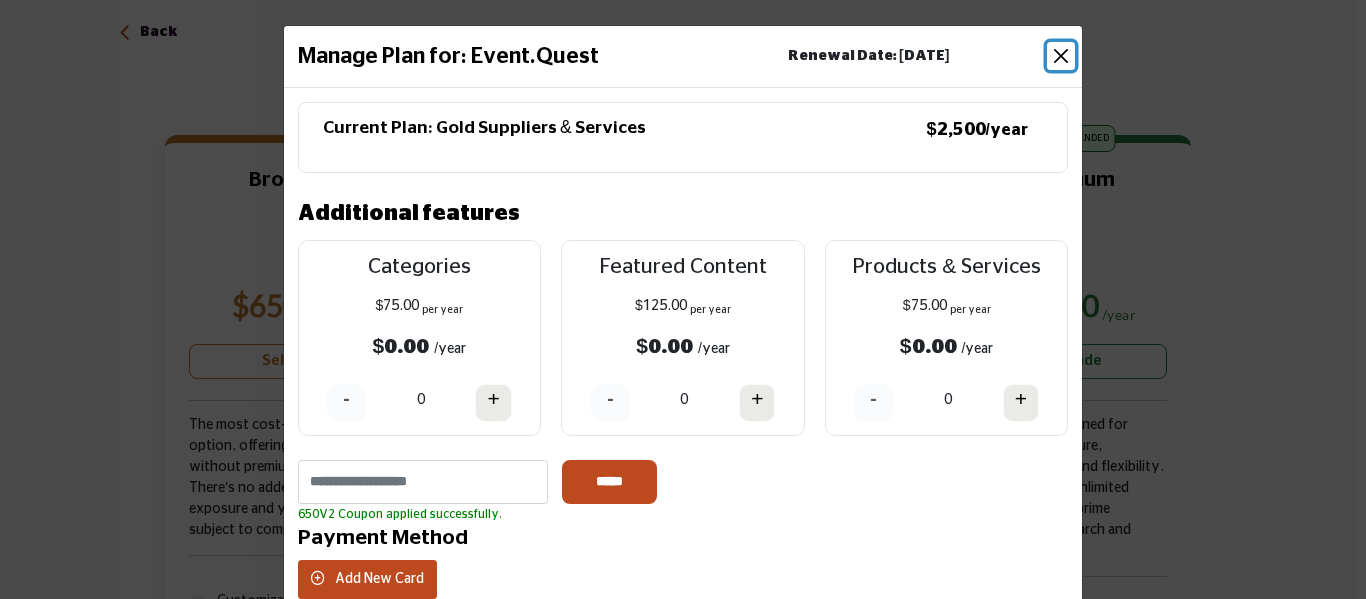 click at bounding box center (1061, 56) 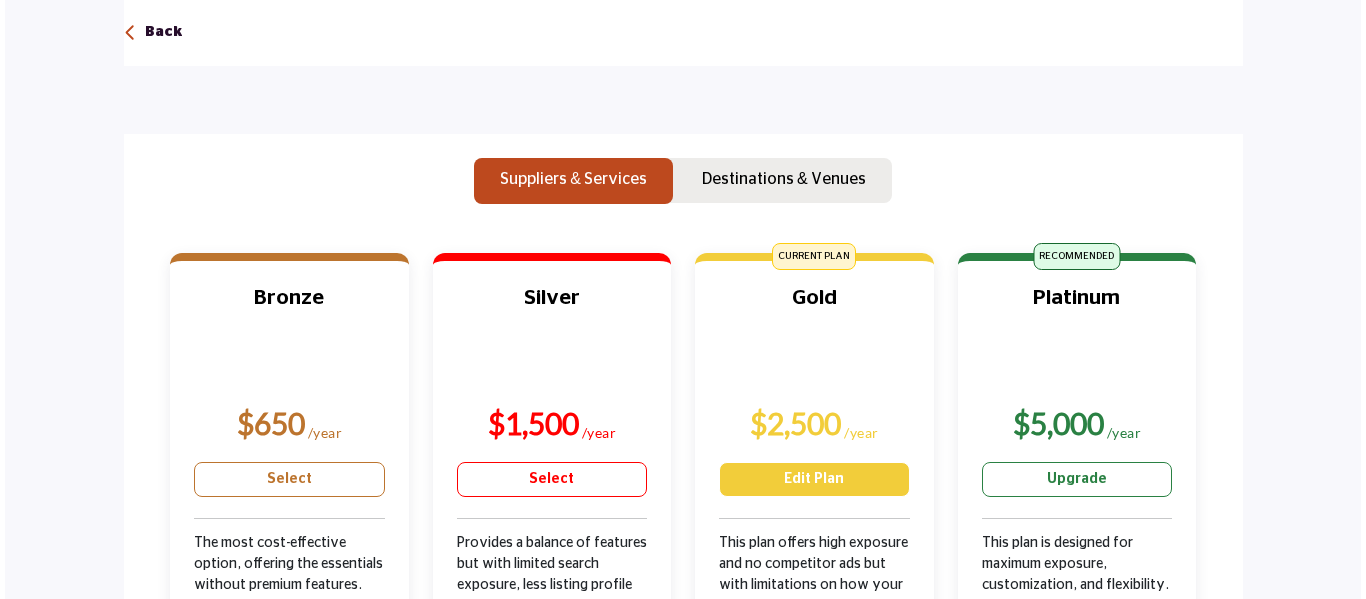 scroll, scrollTop: 253, scrollLeft: 0, axis: vertical 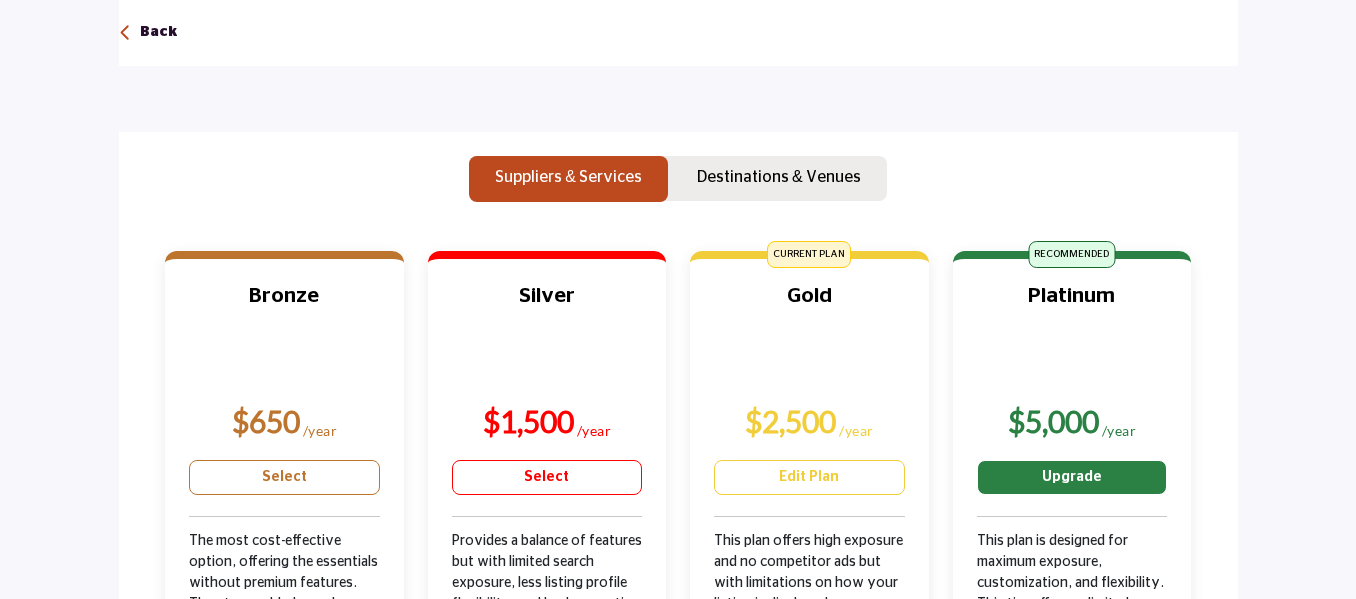 click on "Upgrade" at bounding box center [1072, 477] 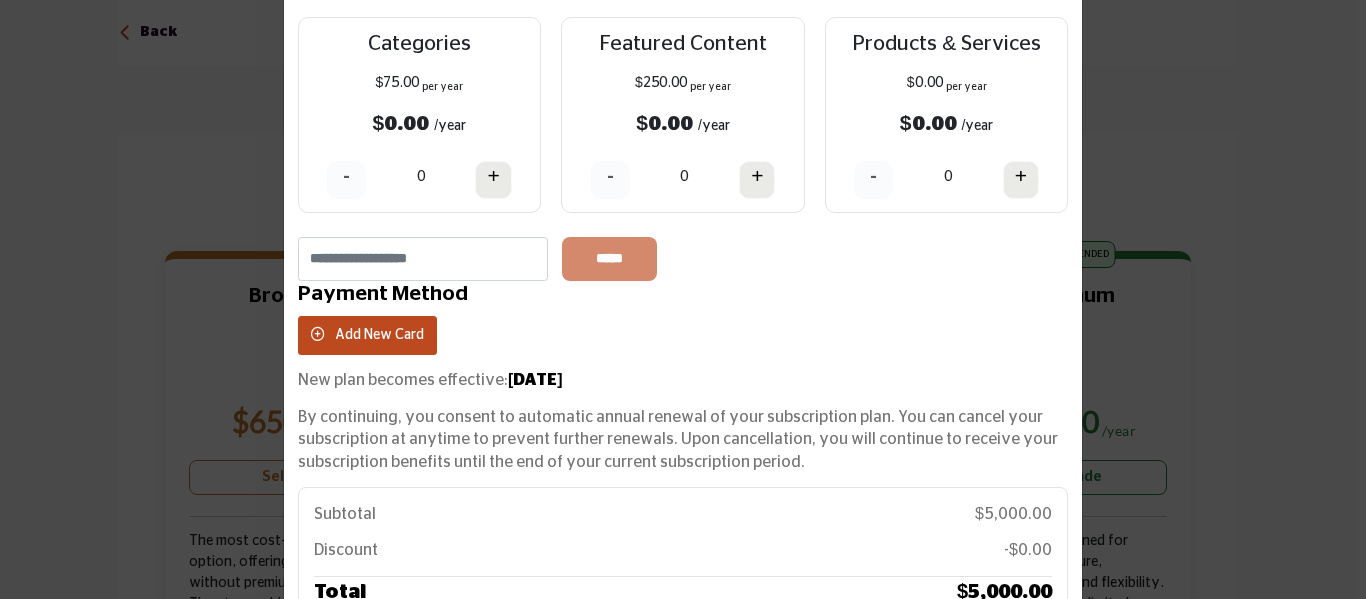 scroll, scrollTop: 226, scrollLeft: 0, axis: vertical 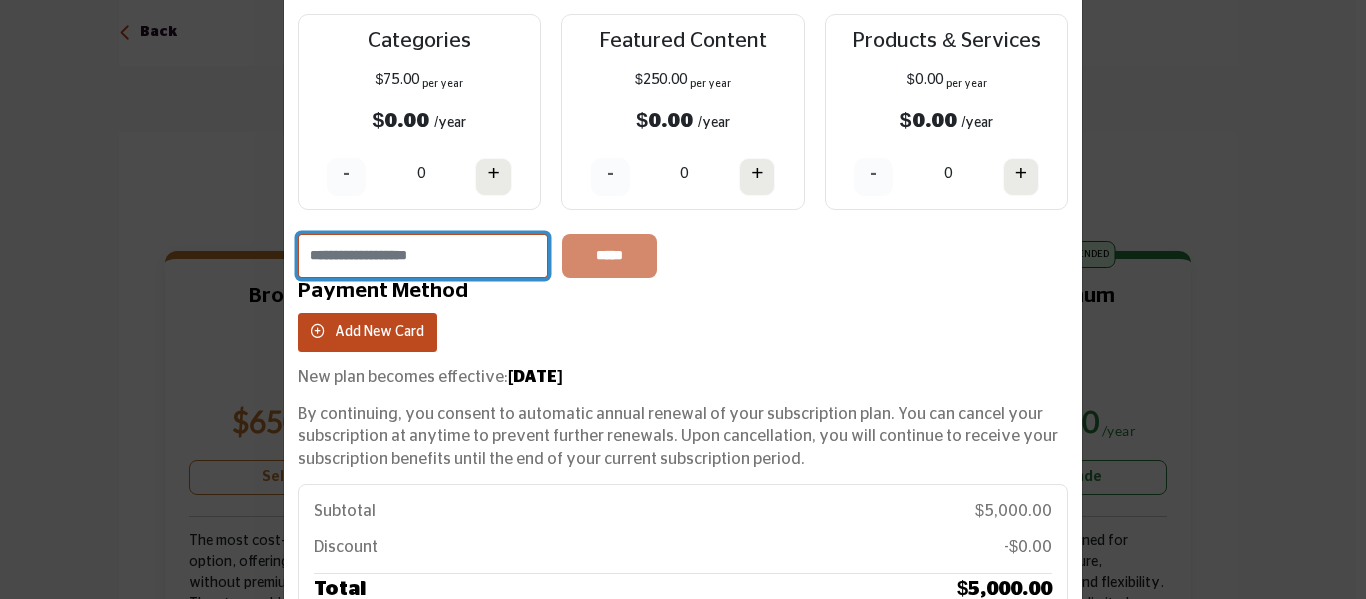 click at bounding box center (423, 256) 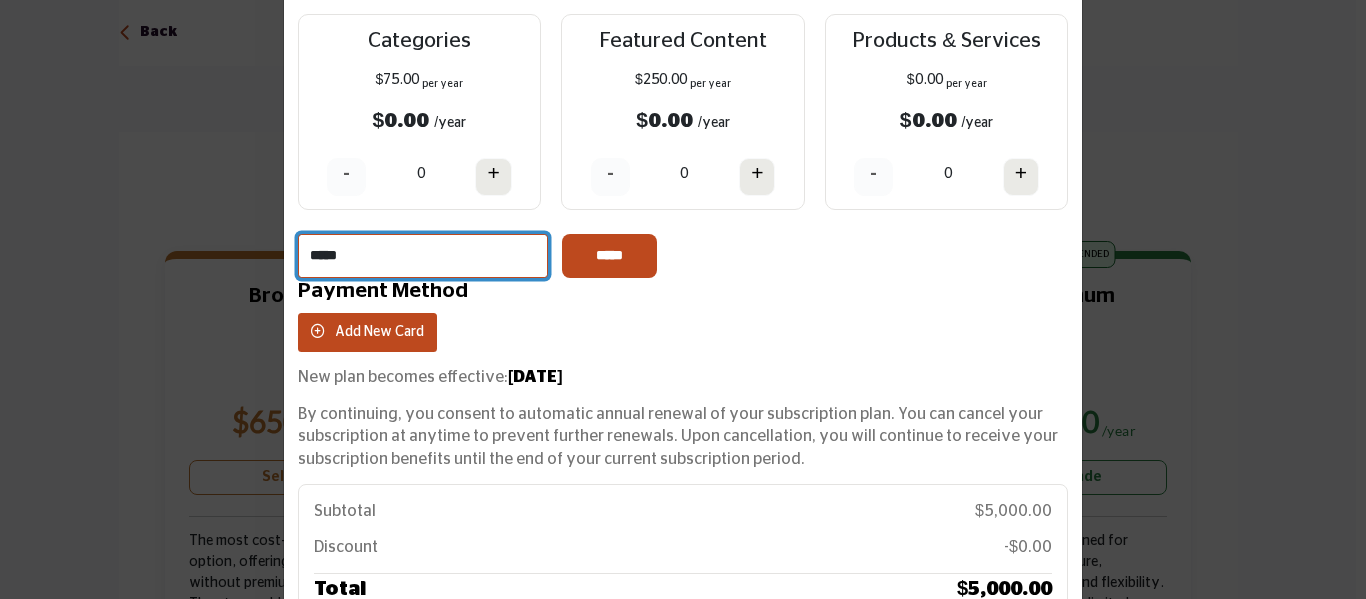 type on "*****" 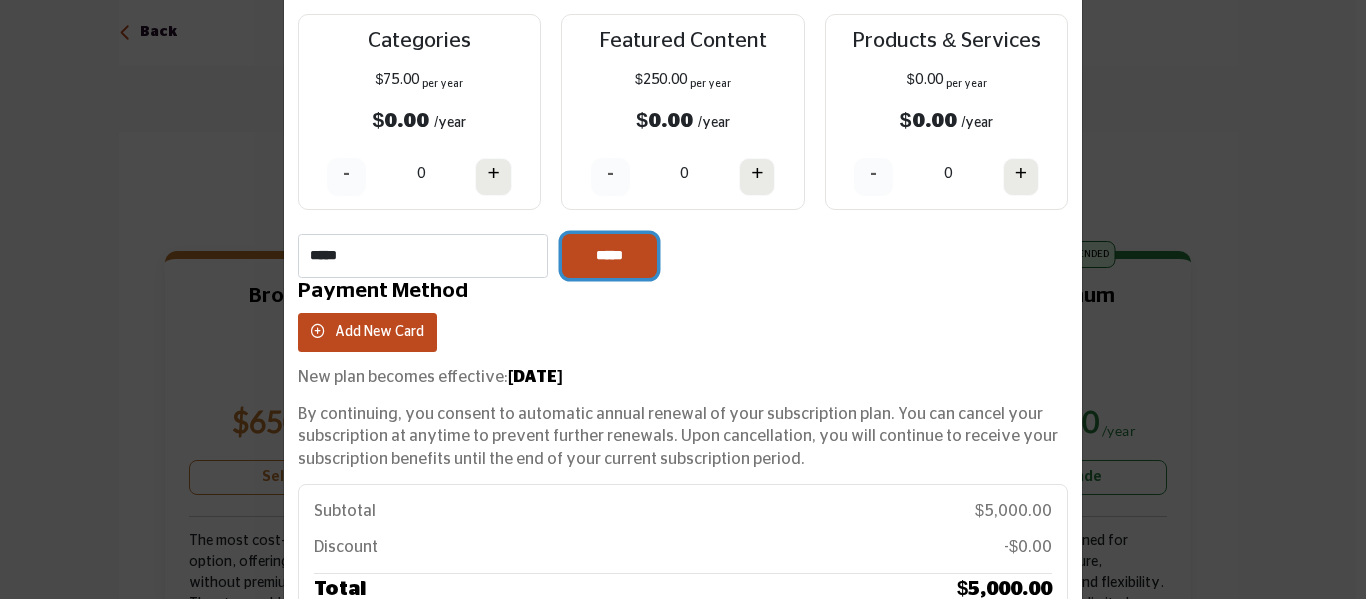click on "*****" at bounding box center (609, 256) 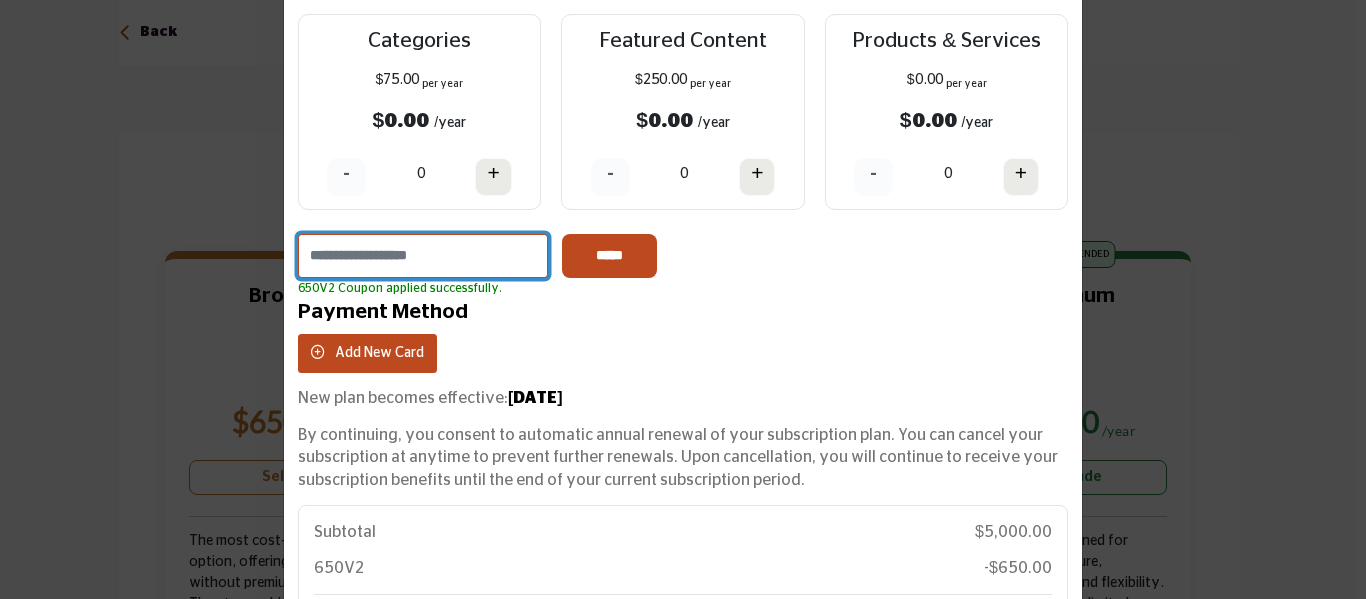 click at bounding box center [423, 256] 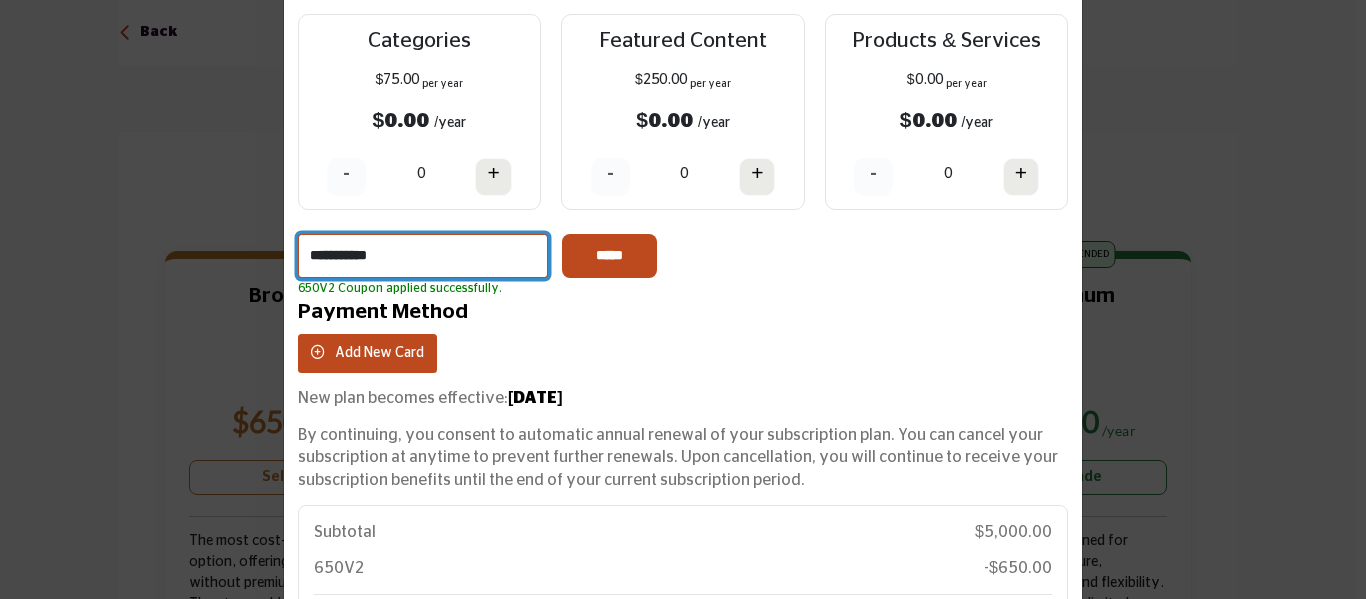 type on "**********" 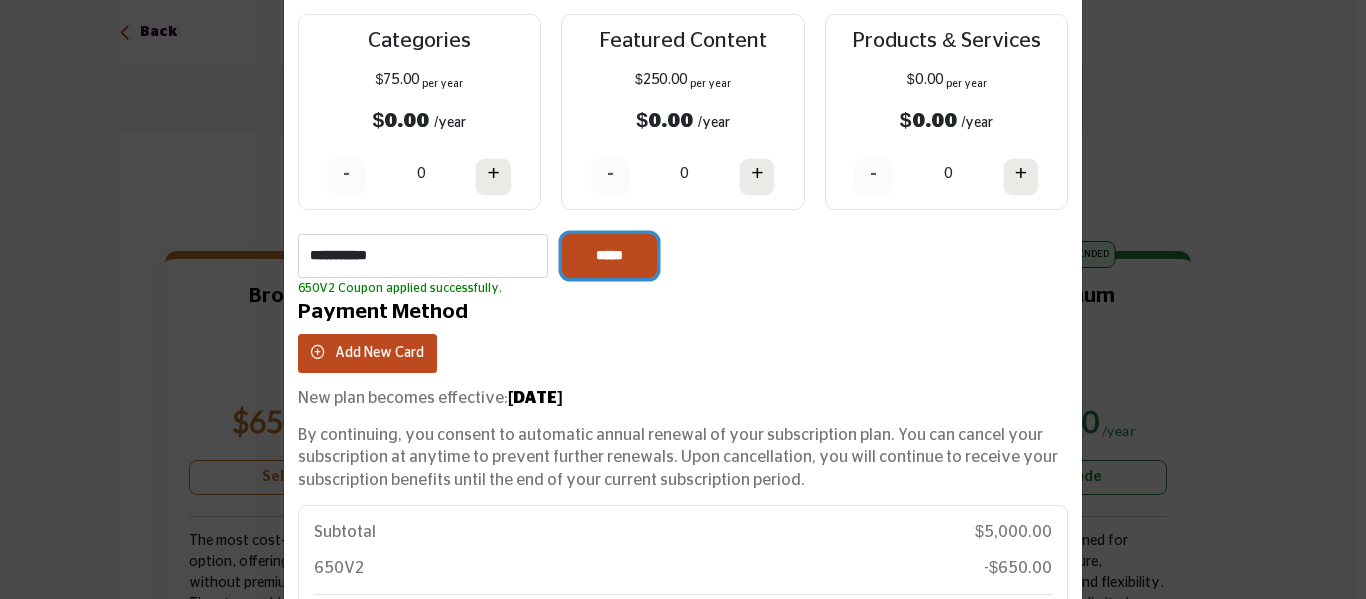 click on "*****" at bounding box center [609, 256] 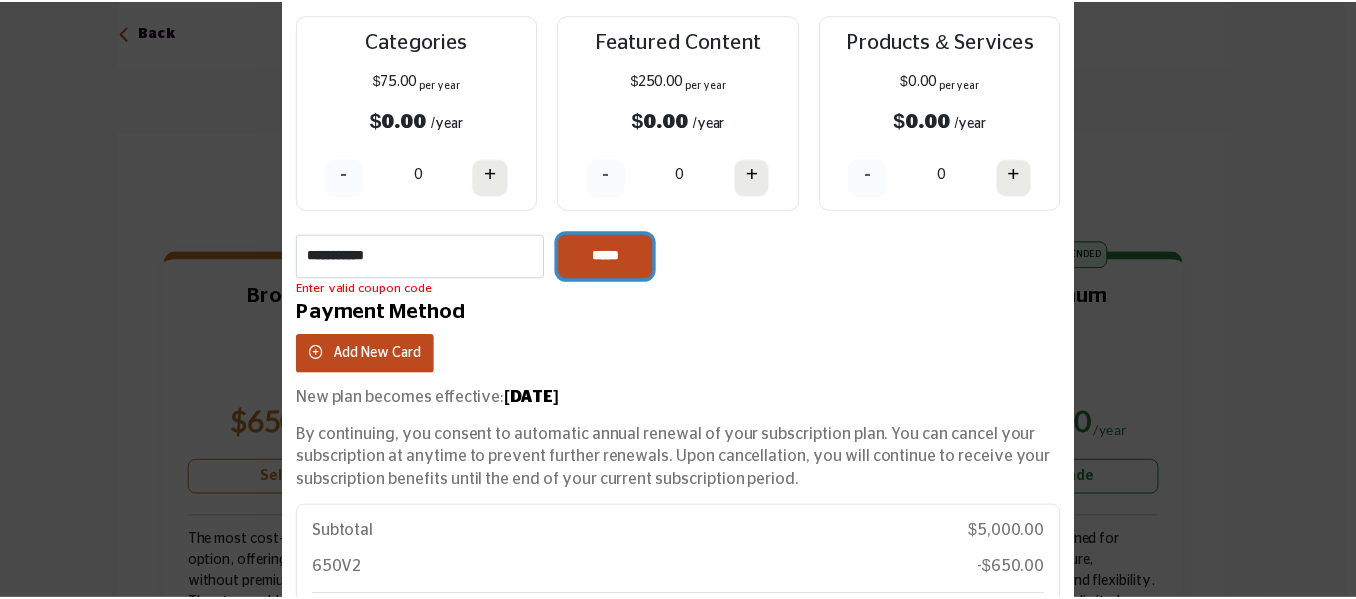 scroll, scrollTop: 0, scrollLeft: 0, axis: both 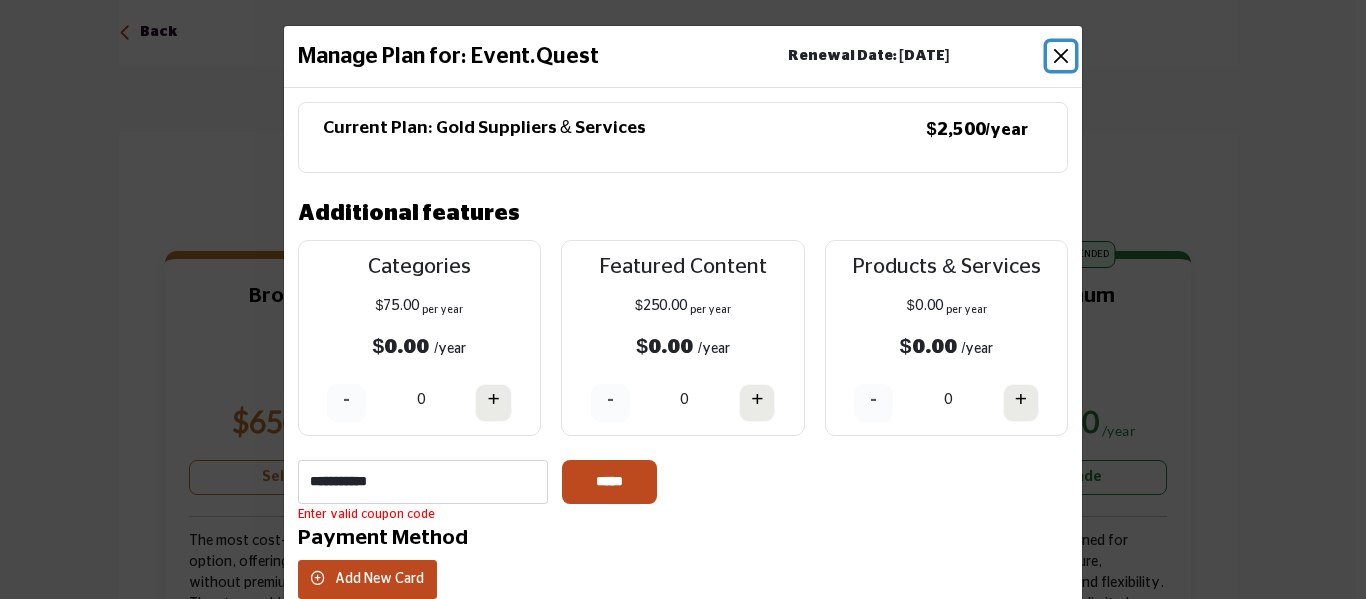 click at bounding box center (1061, 56) 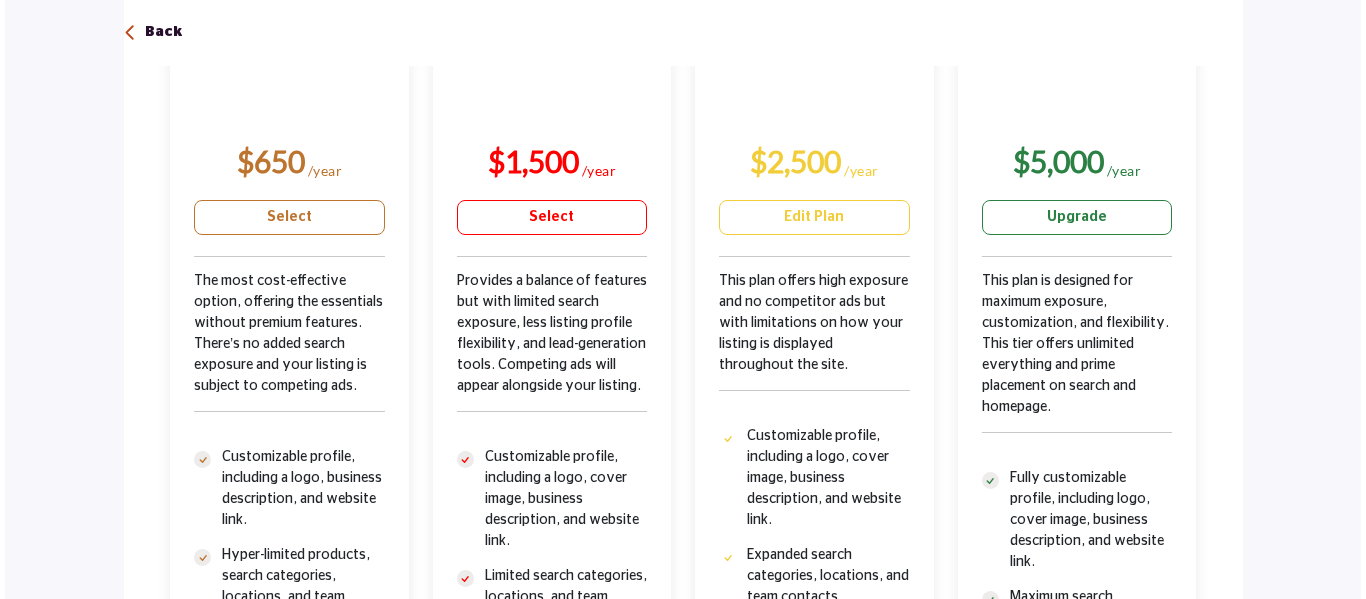 scroll, scrollTop: 524, scrollLeft: 0, axis: vertical 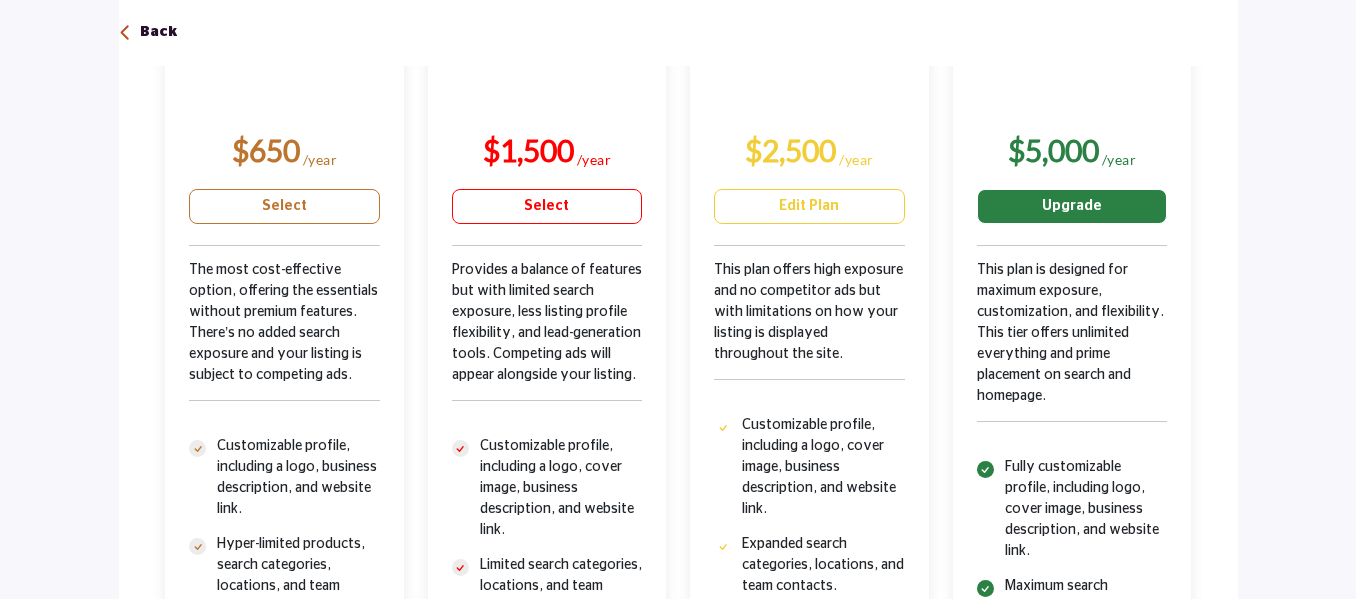 click on "Upgrade" at bounding box center [1072, 206] 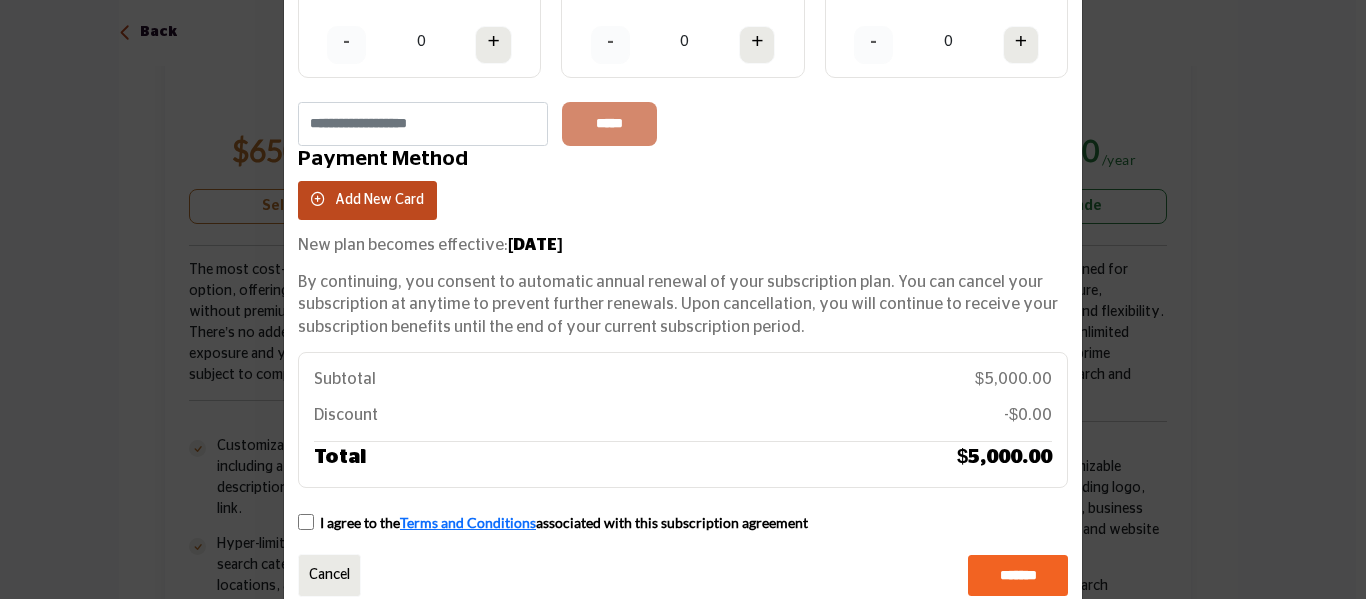 scroll, scrollTop: 397, scrollLeft: 0, axis: vertical 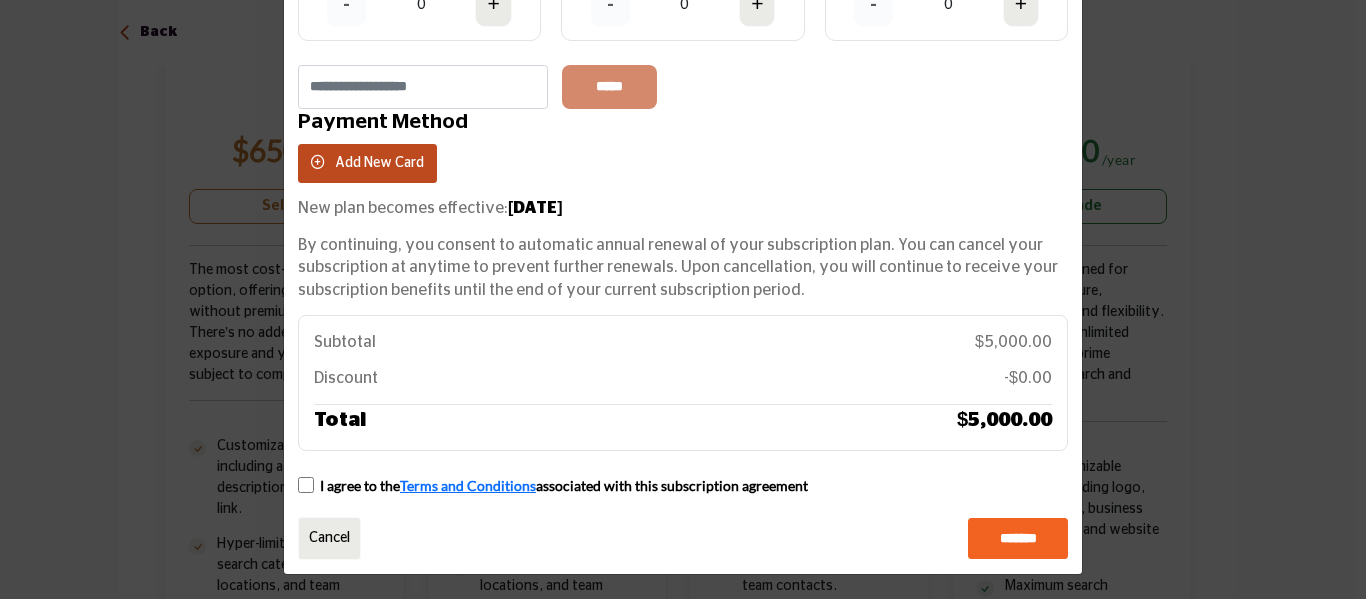 click on "Payment Method
Add New Card
09/26" at bounding box center [683, 153] 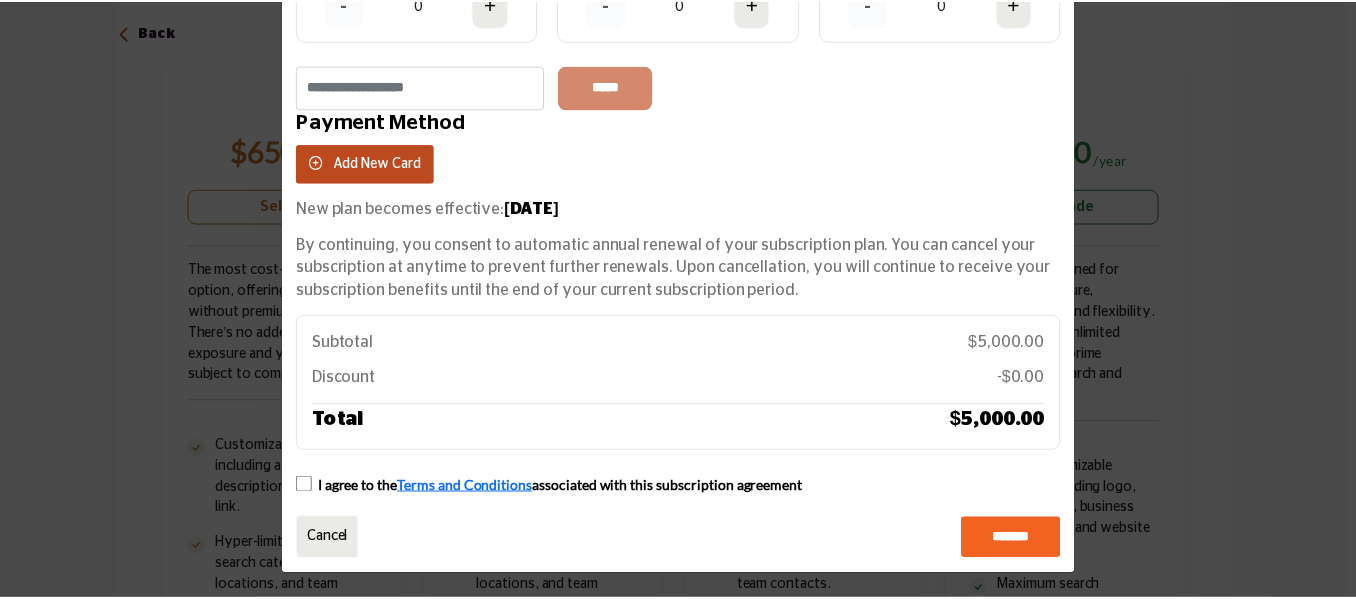 scroll, scrollTop: 0, scrollLeft: 0, axis: both 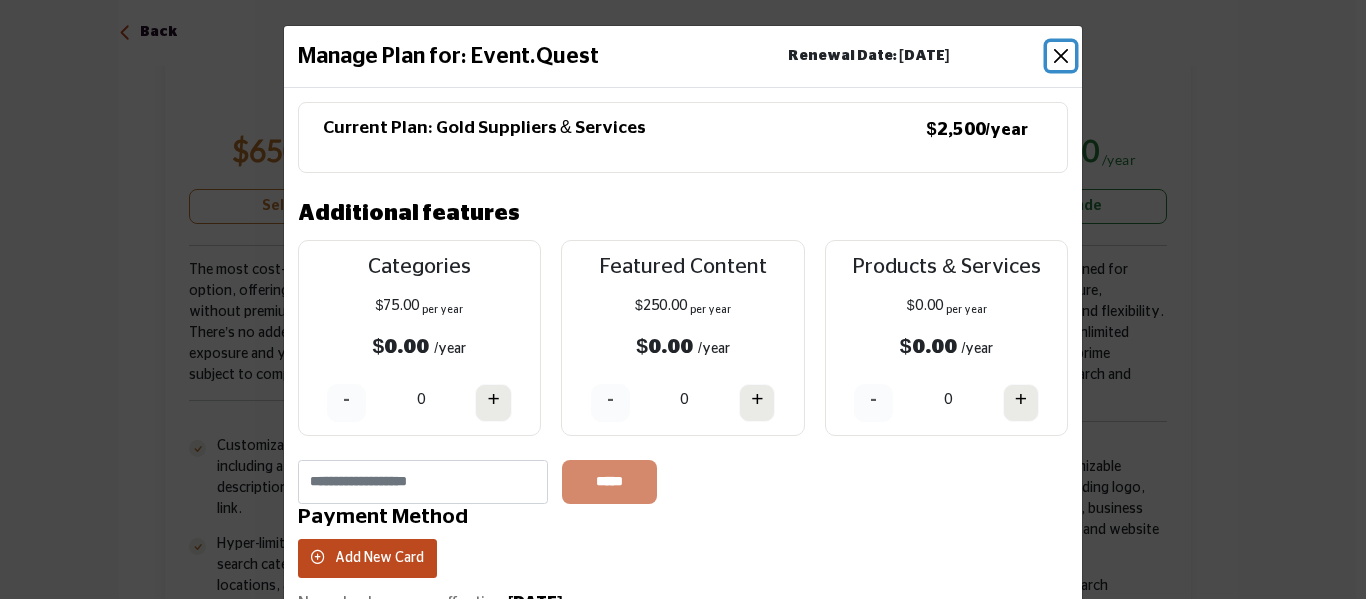 click at bounding box center [1061, 56] 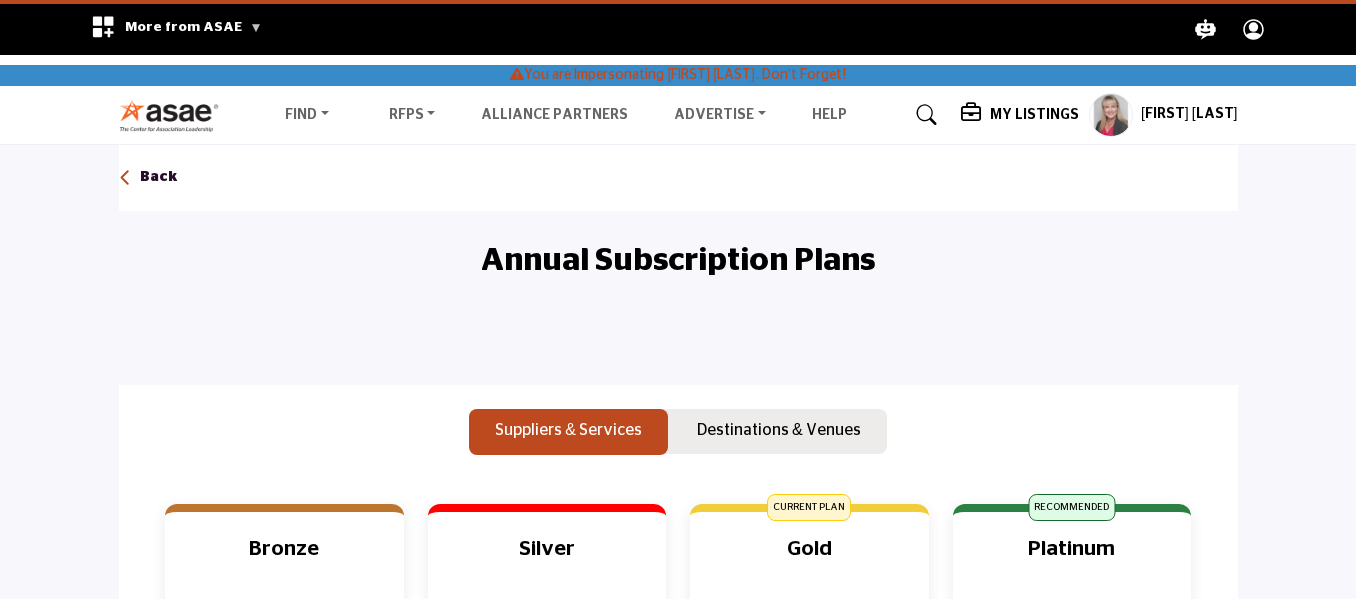 scroll, scrollTop: 0, scrollLeft: 0, axis: both 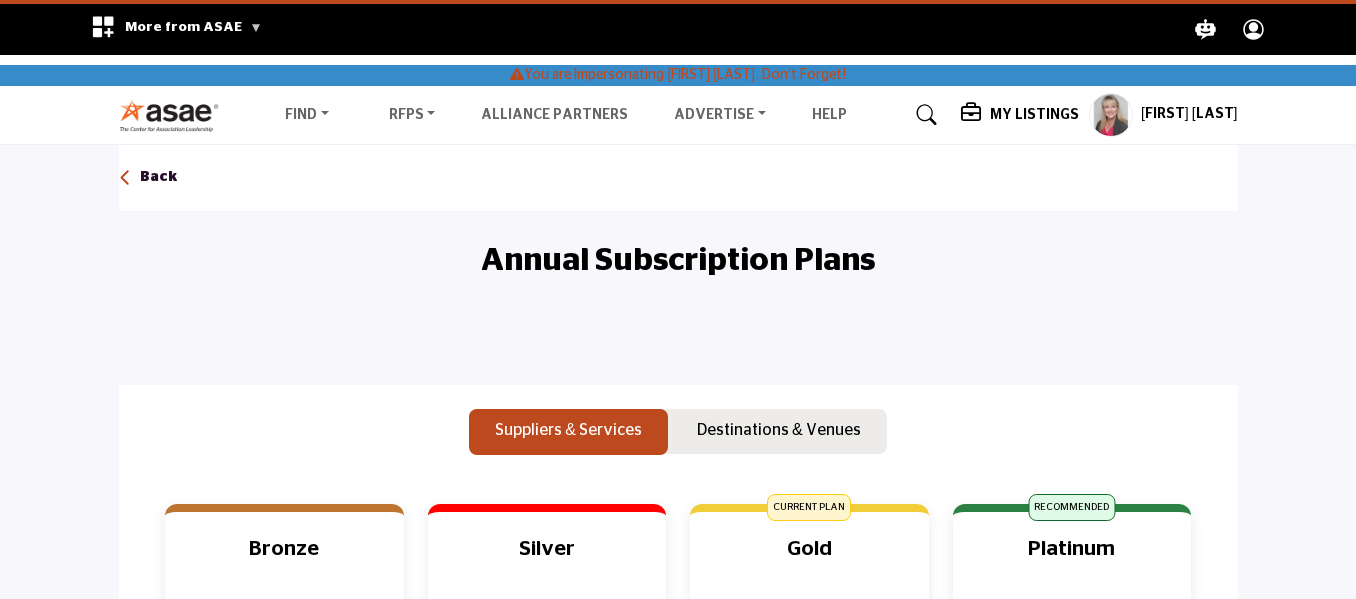 click at bounding box center [678, 336] 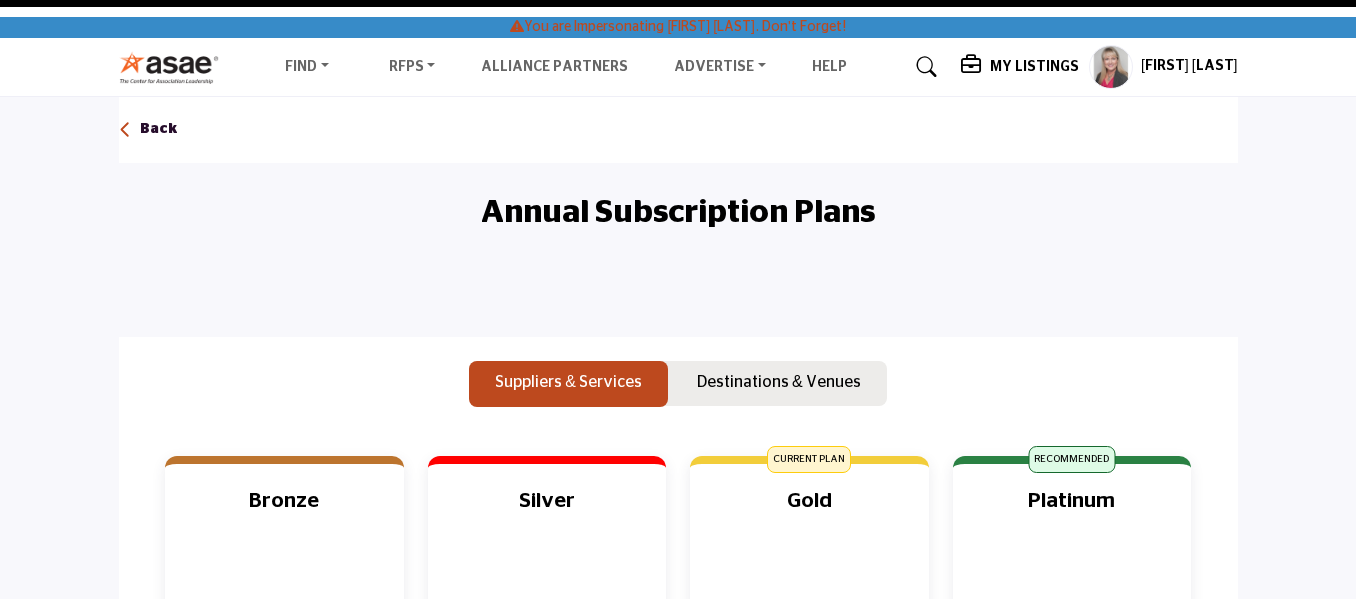scroll, scrollTop: 45, scrollLeft: 0, axis: vertical 